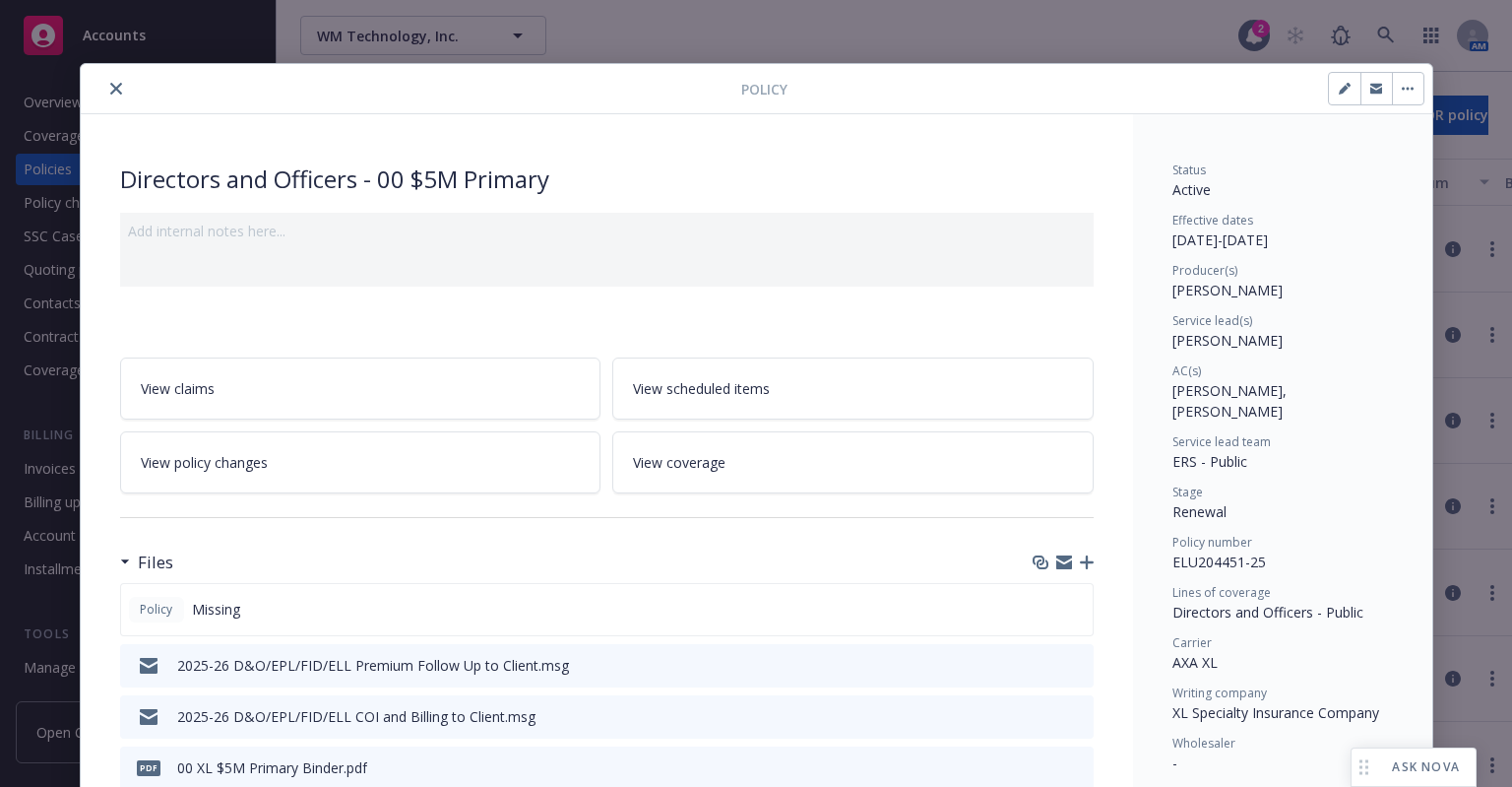 scroll, scrollTop: 0, scrollLeft: 0, axis: both 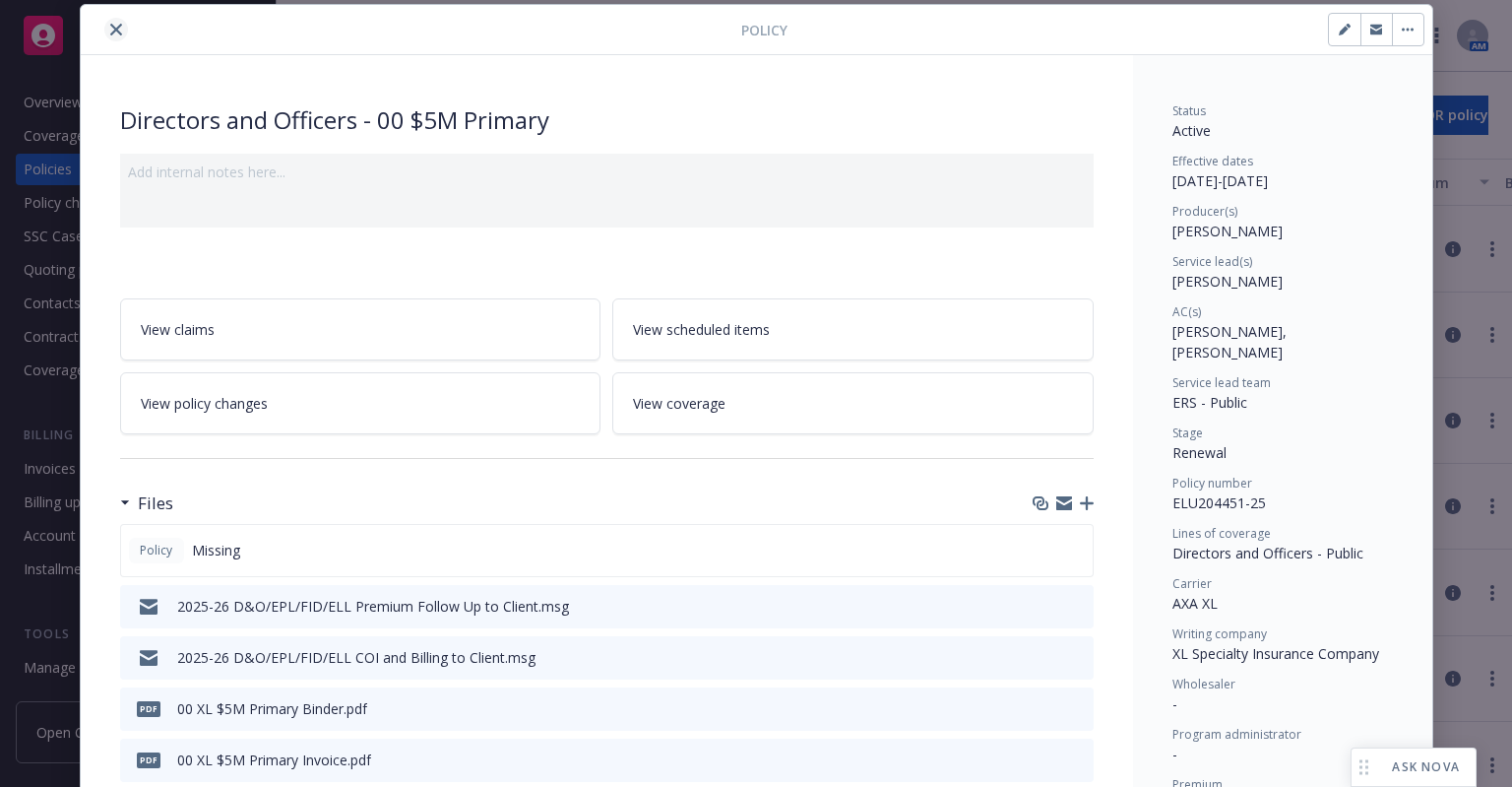 click 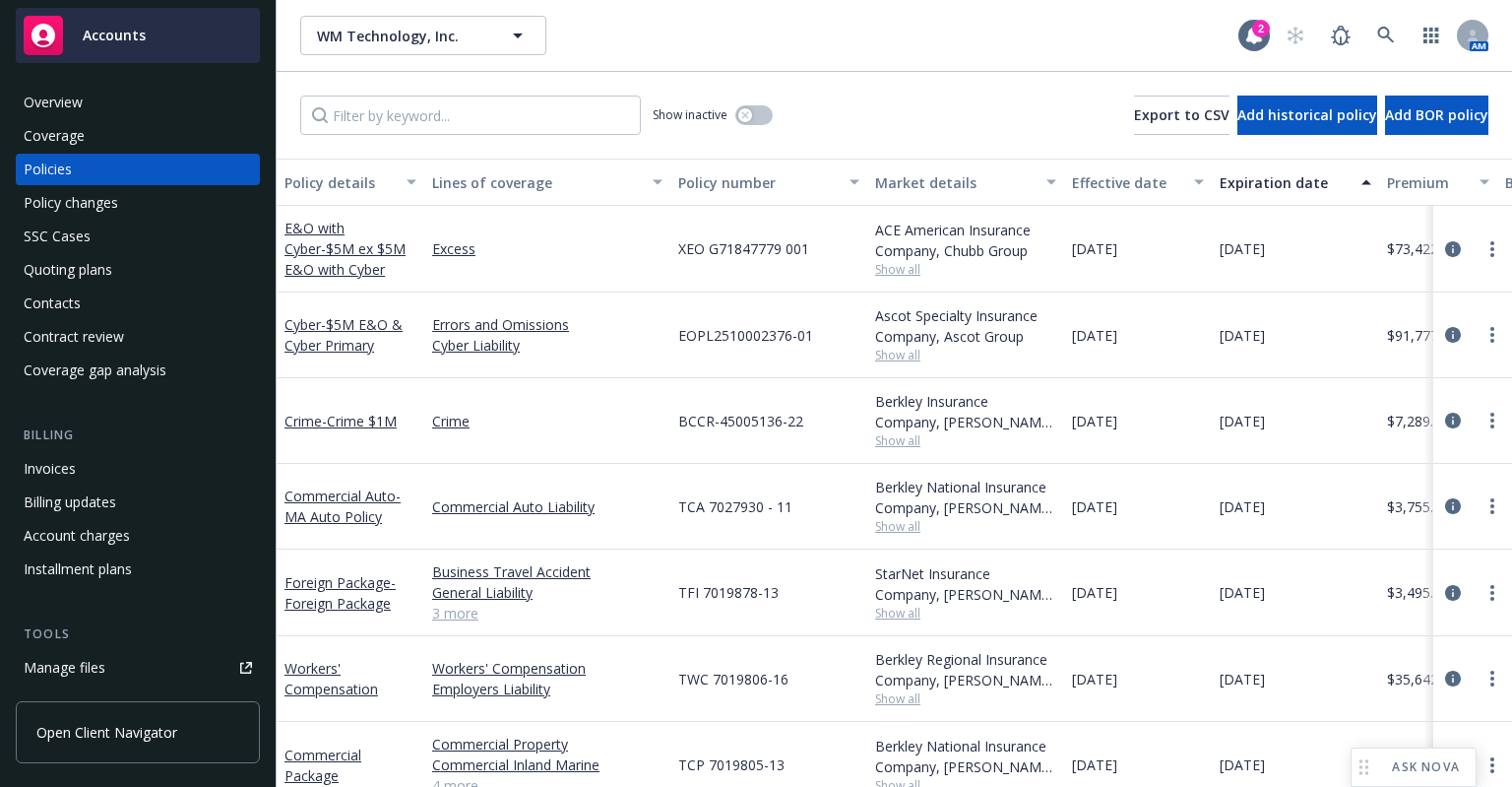 click on "Accounts" at bounding box center (114, 35) 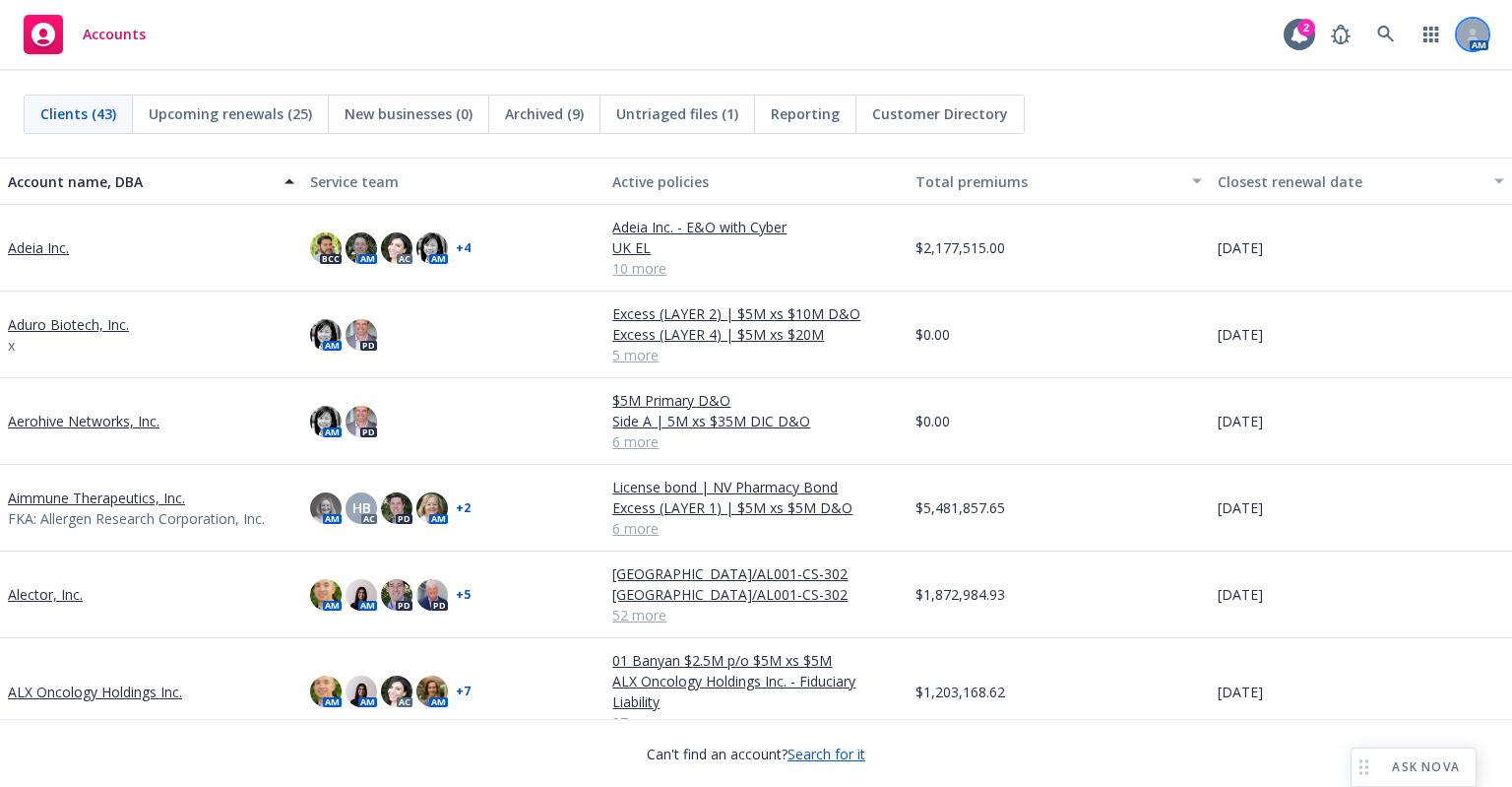 click 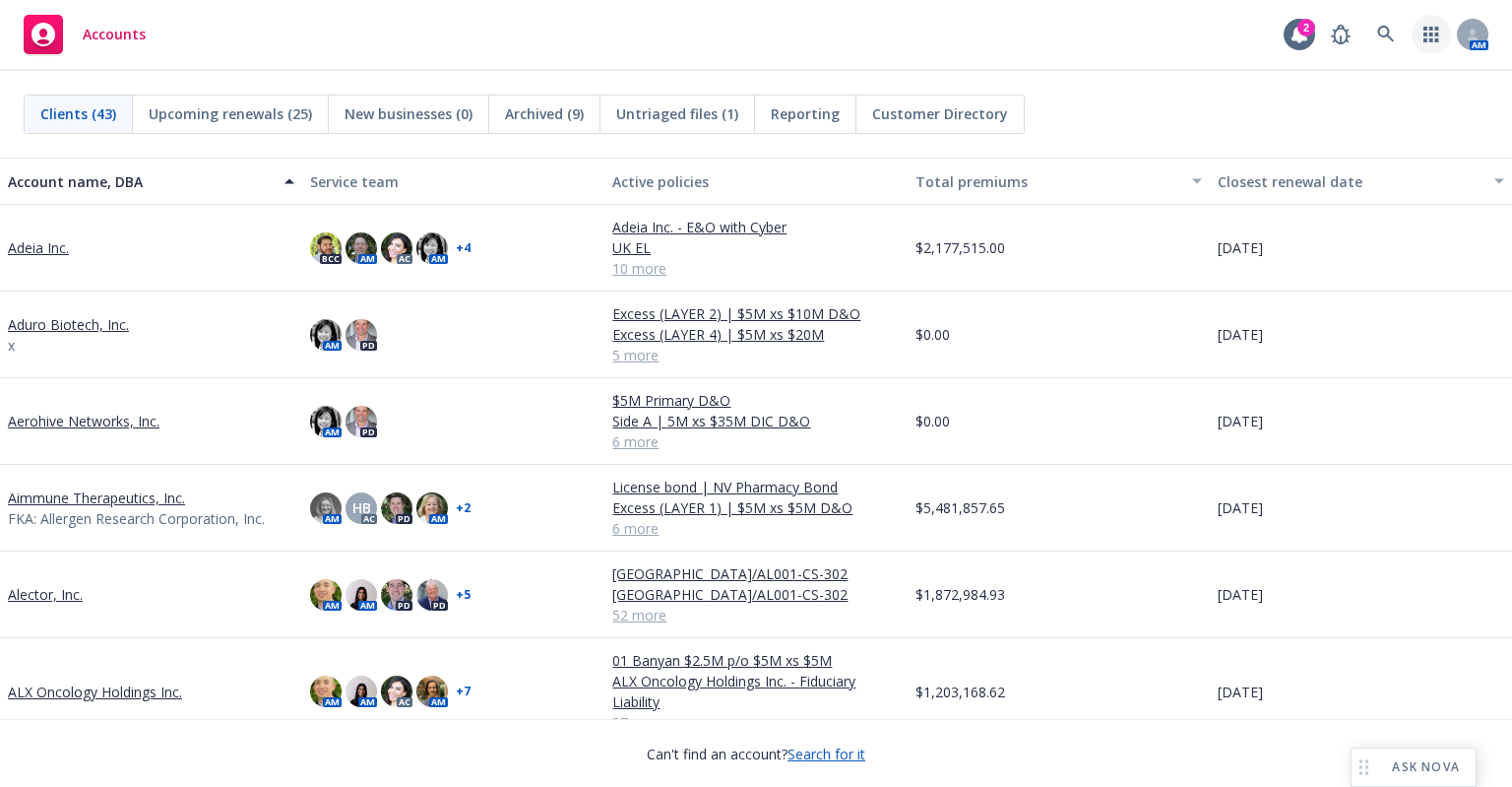click 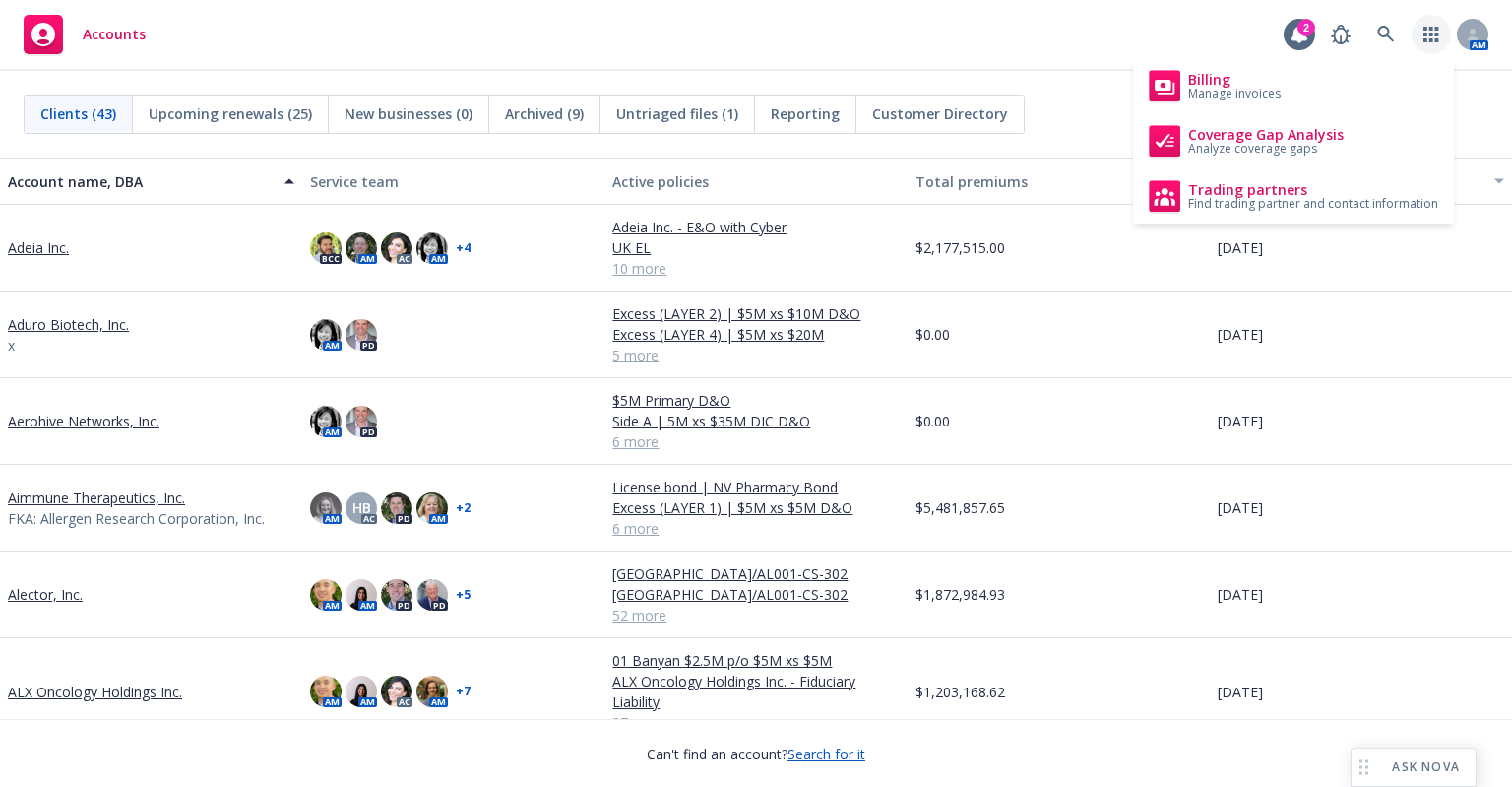 click 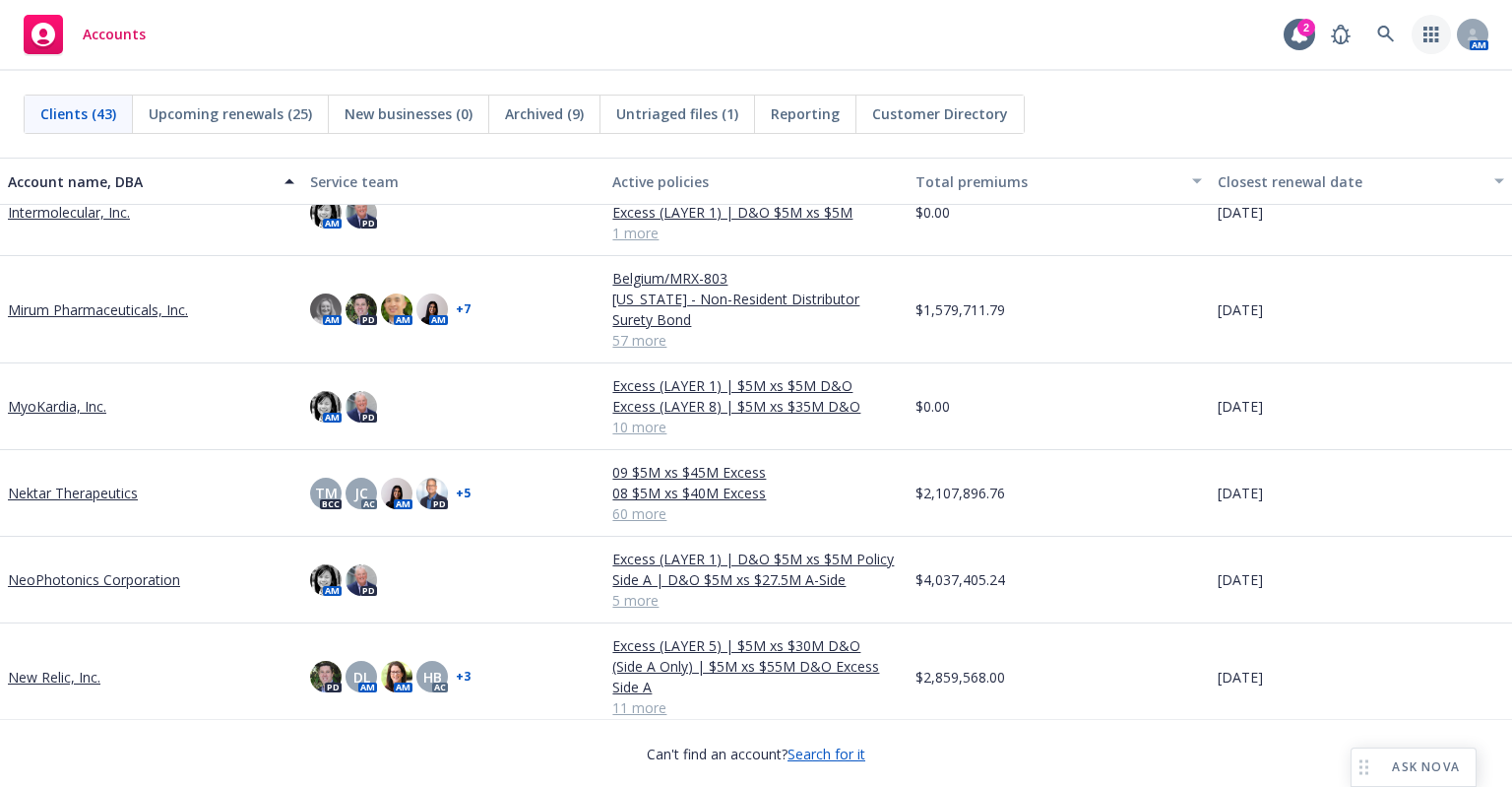 scroll, scrollTop: 1477, scrollLeft: 0, axis: vertical 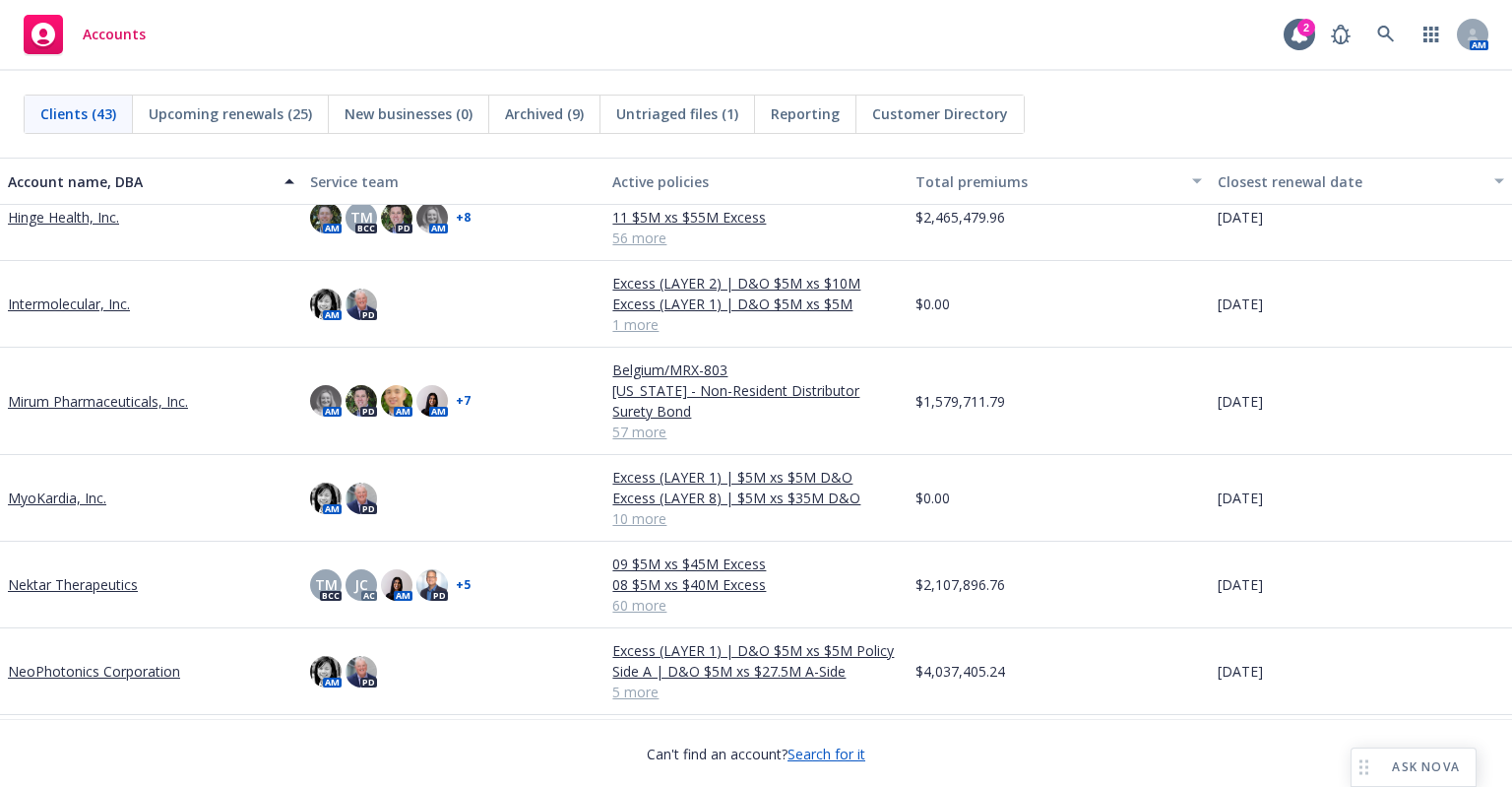click on "Mirum Pharmaceuticals, Inc." at bounding box center (97, 401) 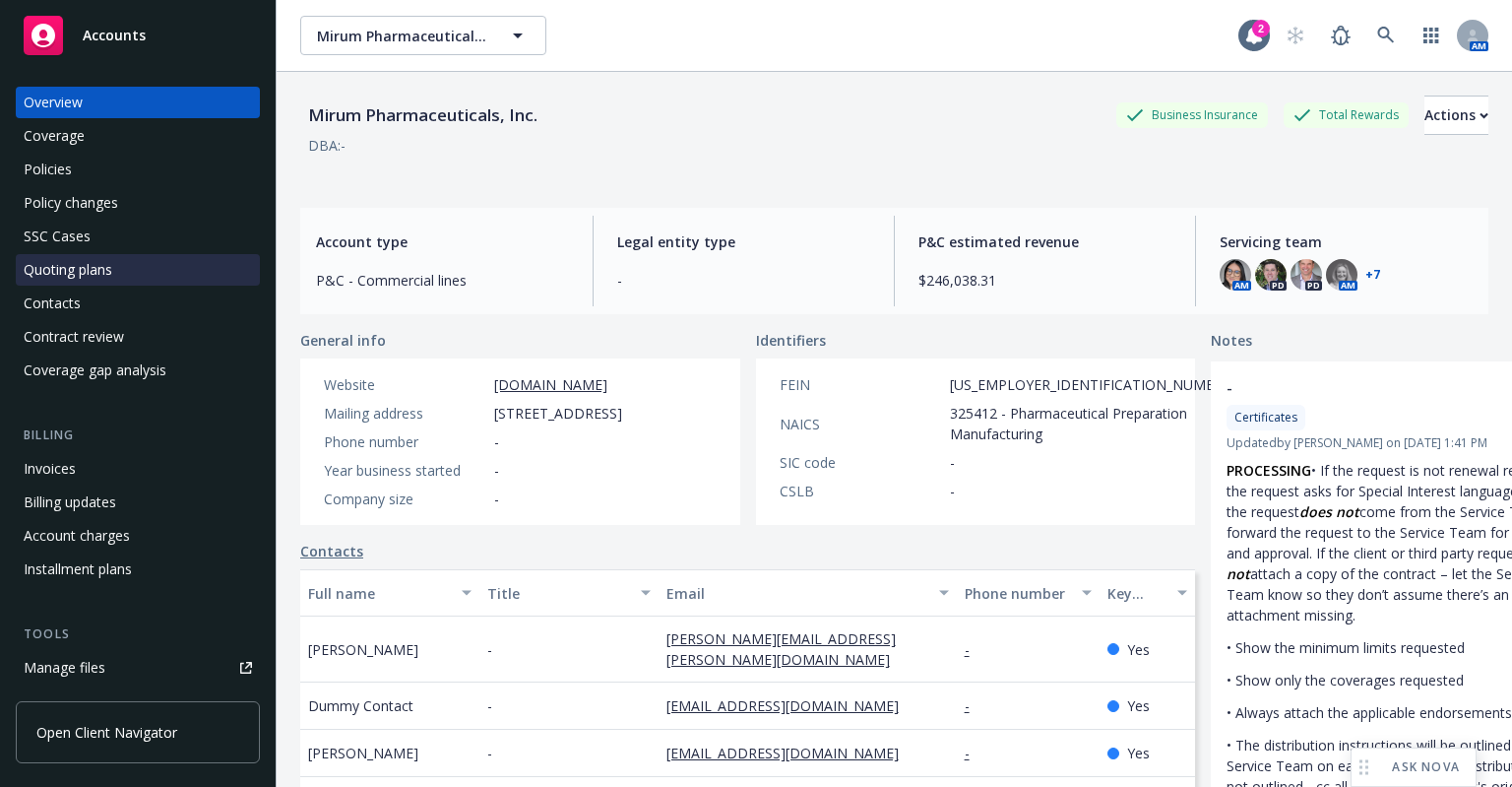 click on "Quoting plans" at bounding box center [68, 270] 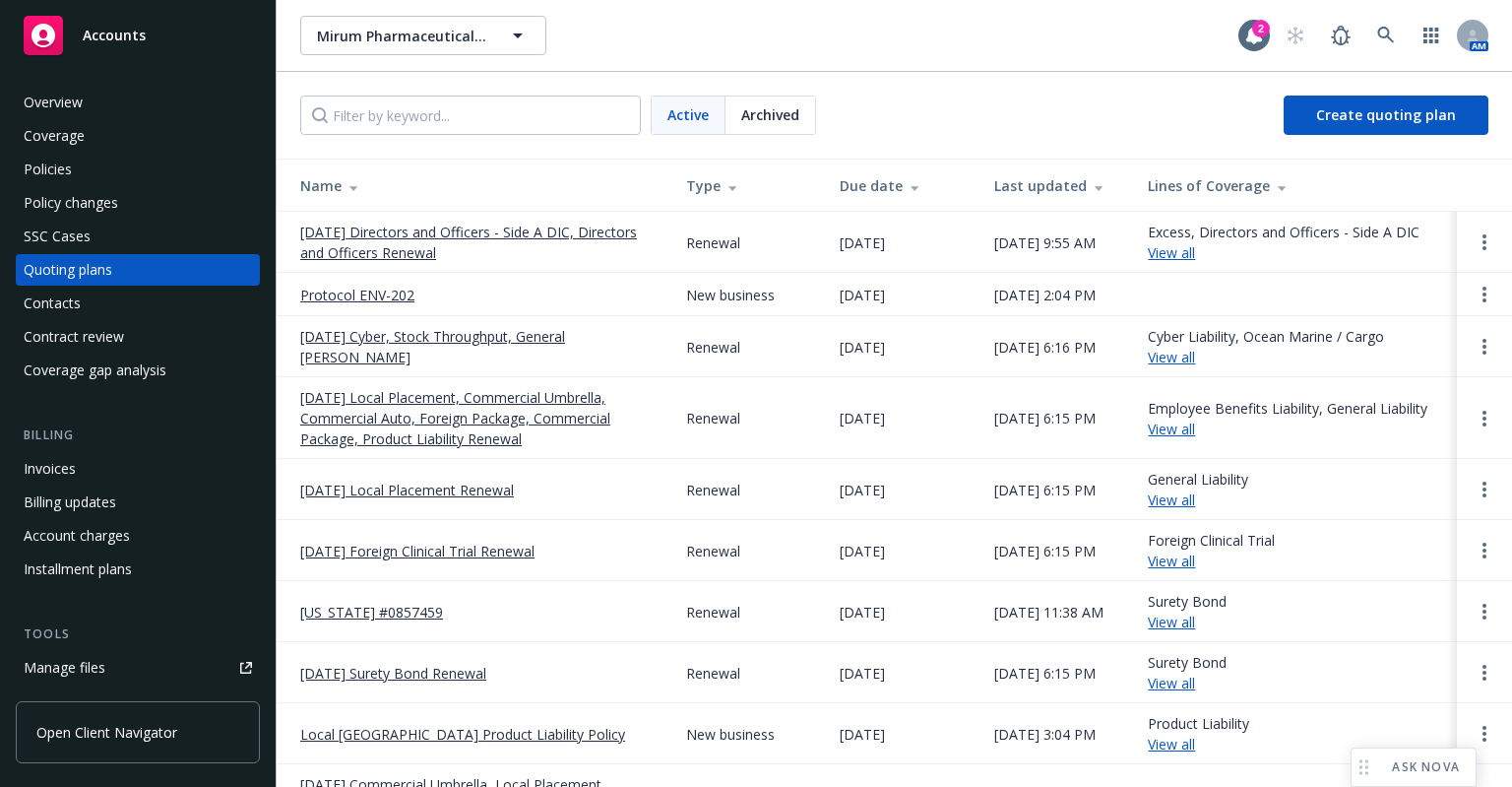 click on "[DATE] Directors and Officers - Side A DIC, Directors and Officers Renewal" at bounding box center (477, 242) 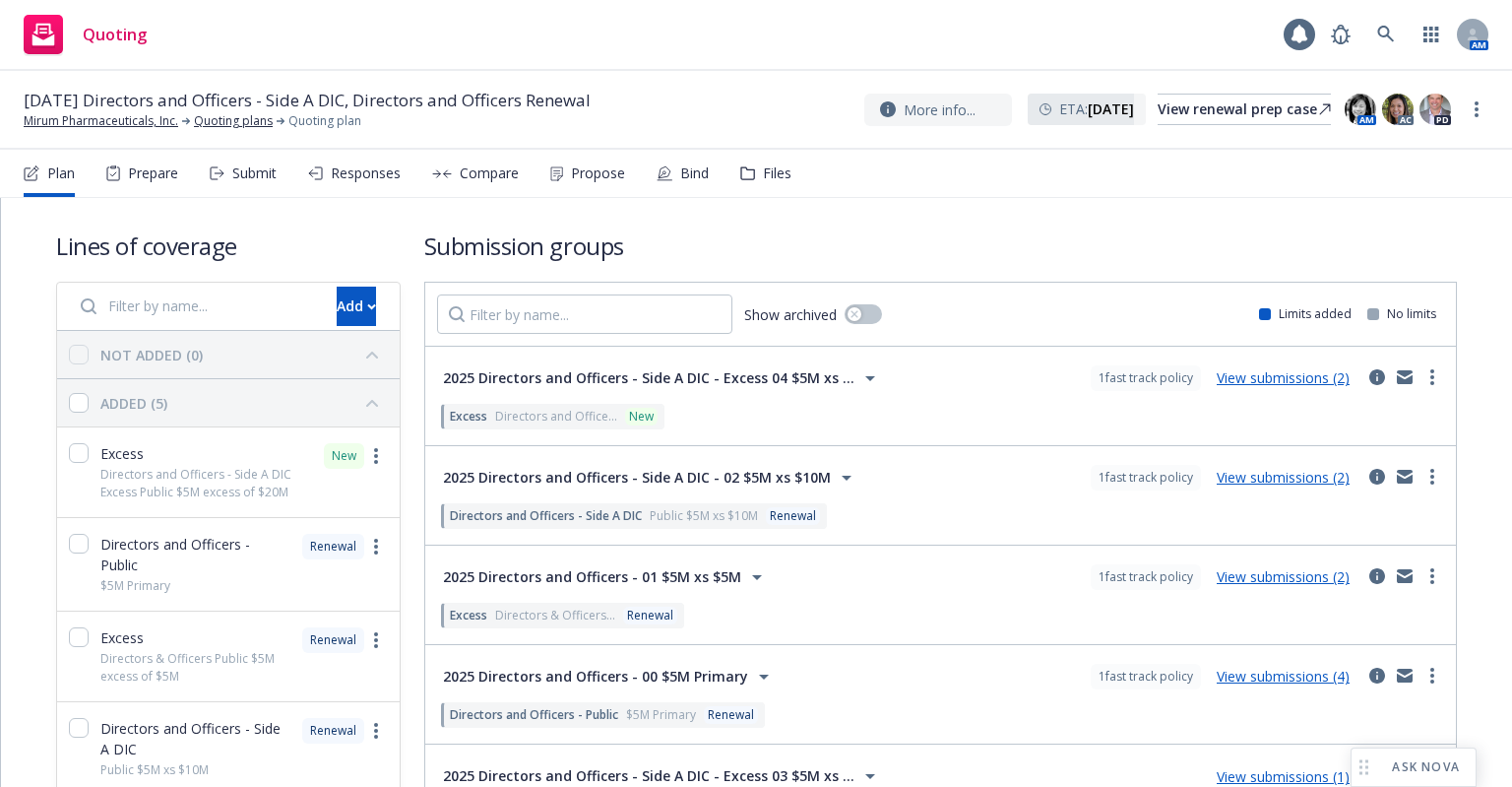 scroll, scrollTop: 0, scrollLeft: 0, axis: both 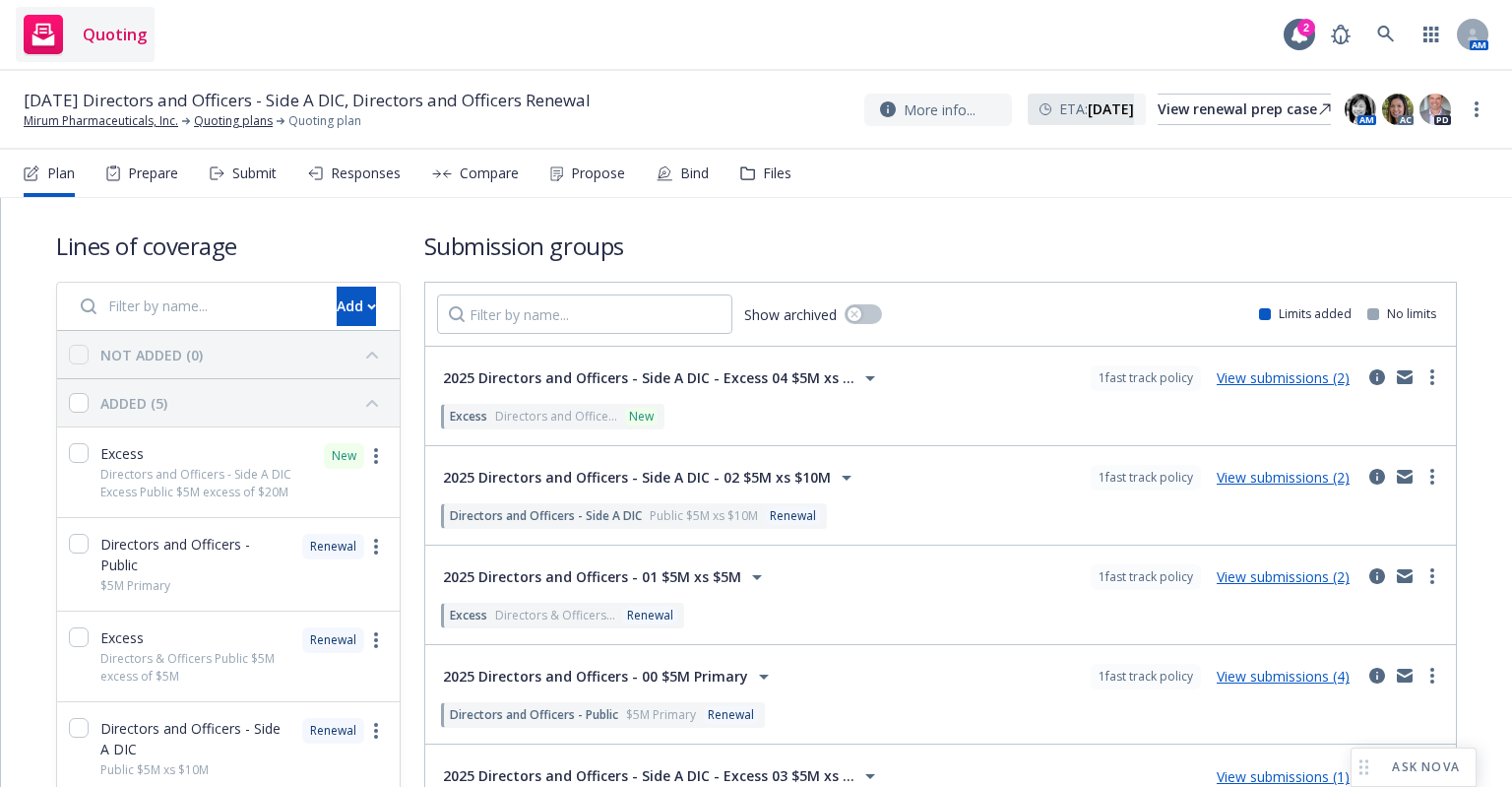 click on "Quoting" at bounding box center [114, 34] 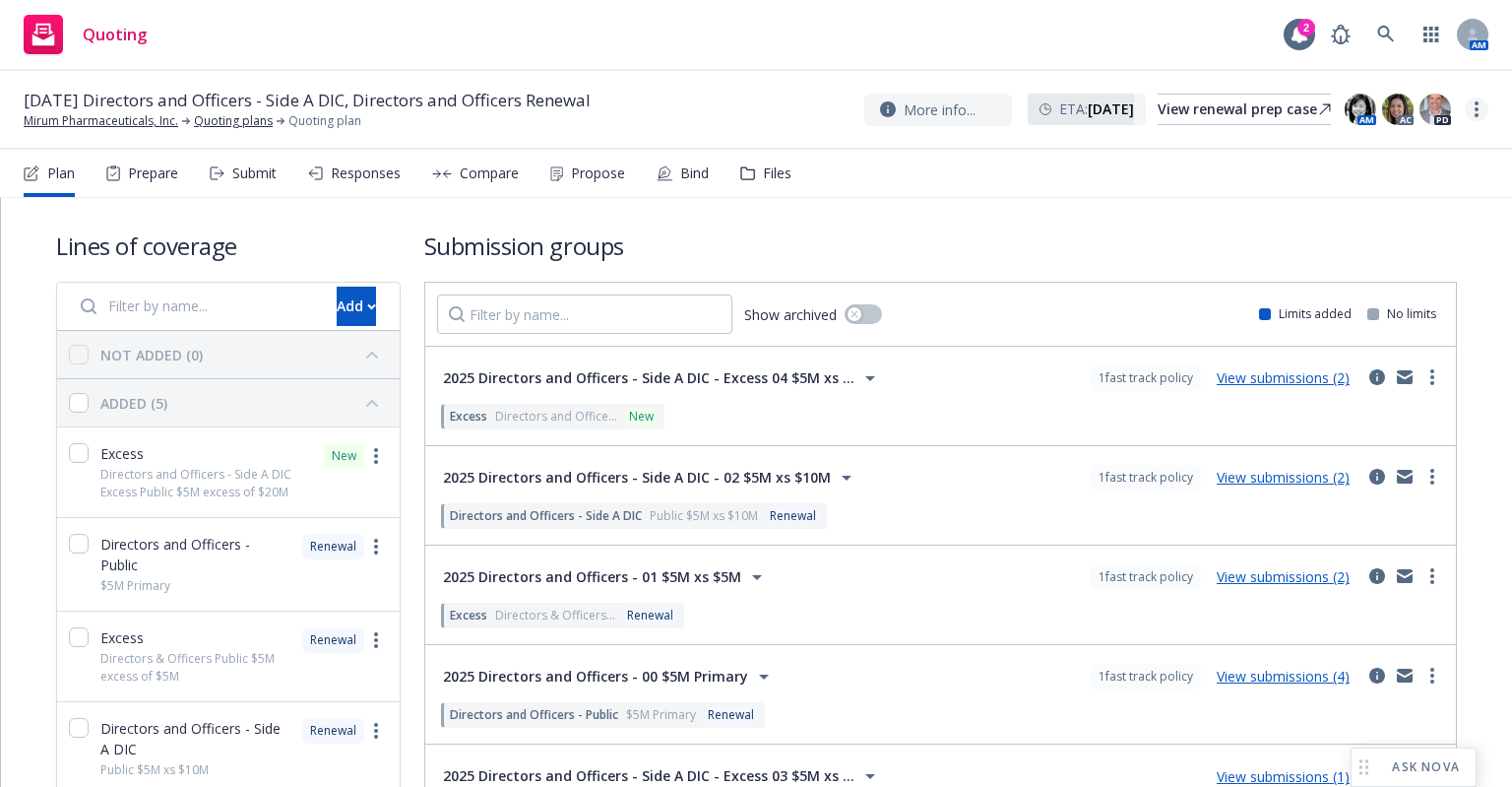 click at bounding box center [1477, 109] 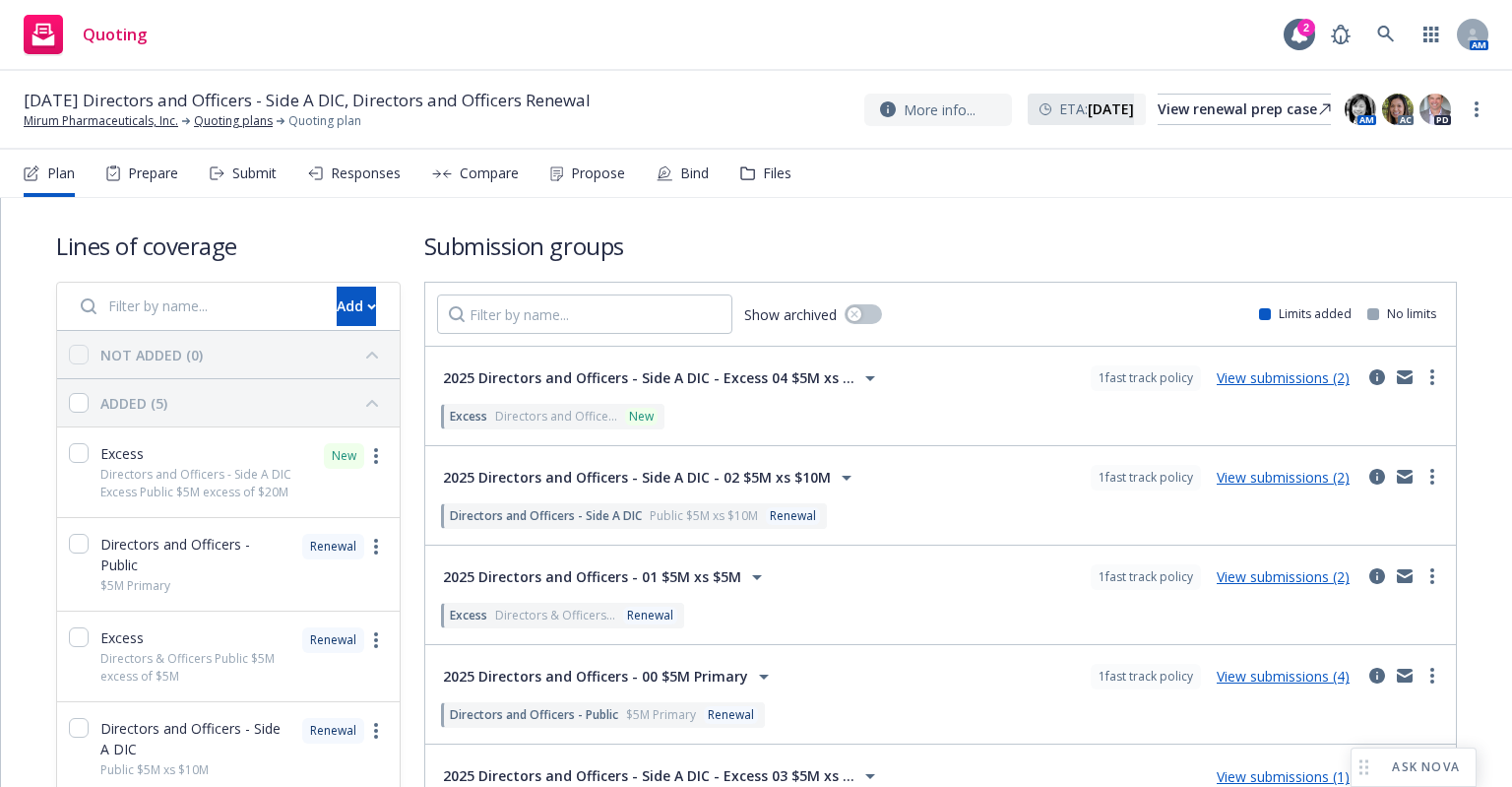 drag, startPoint x: 447, startPoint y: 26, endPoint x: 437, endPoint y: 27, distance: 10.049876 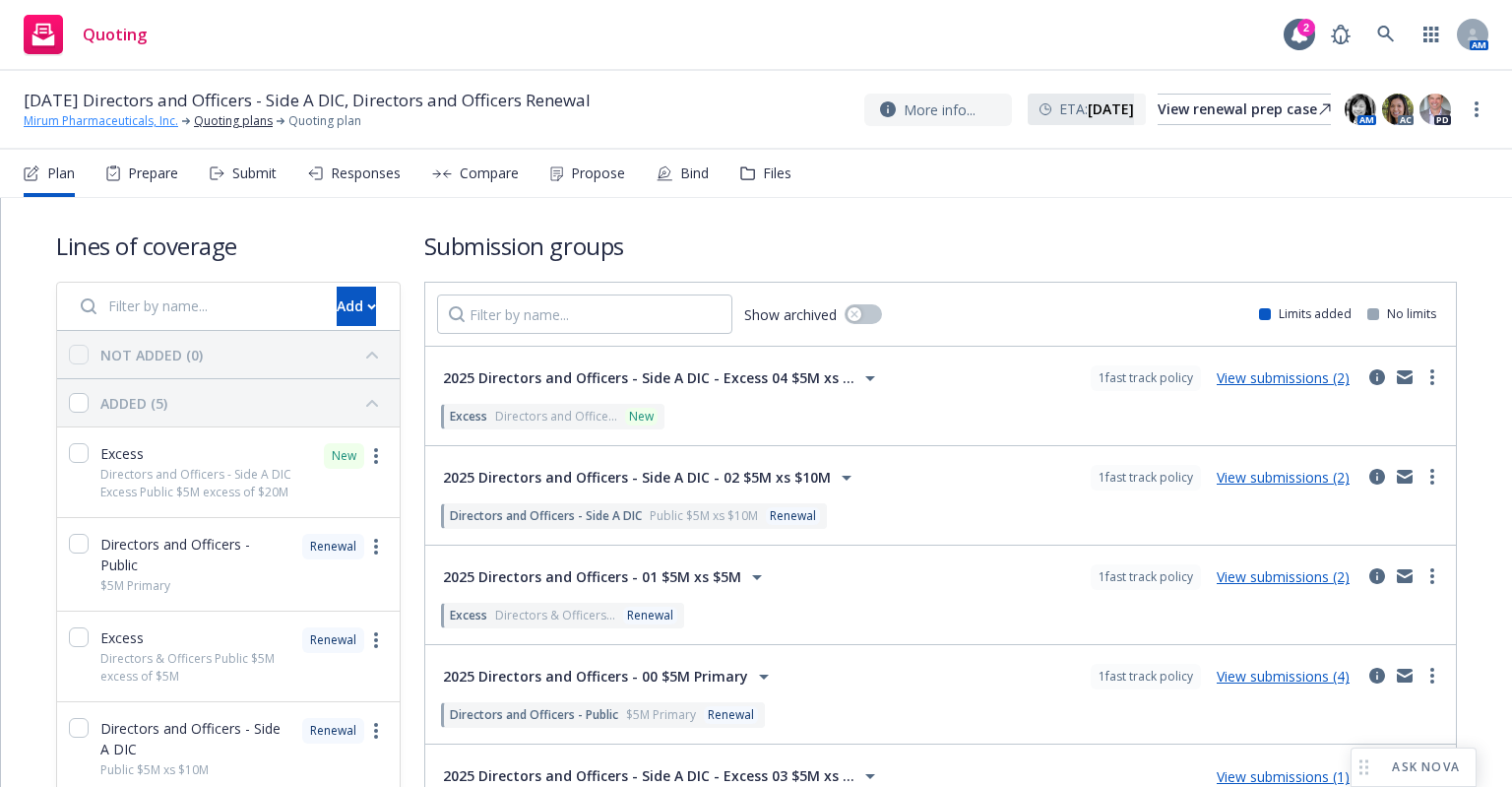 click on "Mirum Pharmaceuticals, Inc." at bounding box center [100, 121] 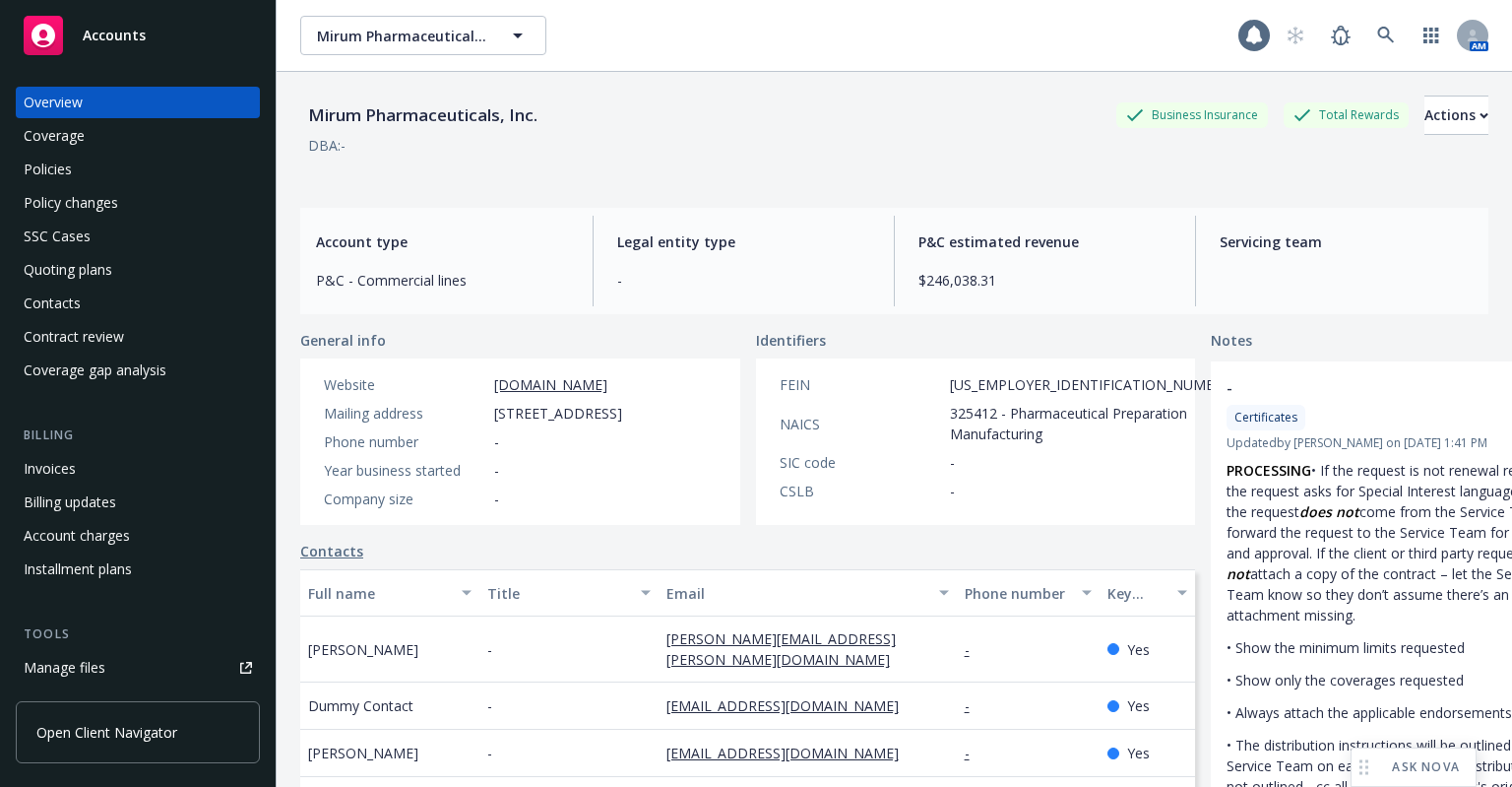 scroll, scrollTop: 0, scrollLeft: 0, axis: both 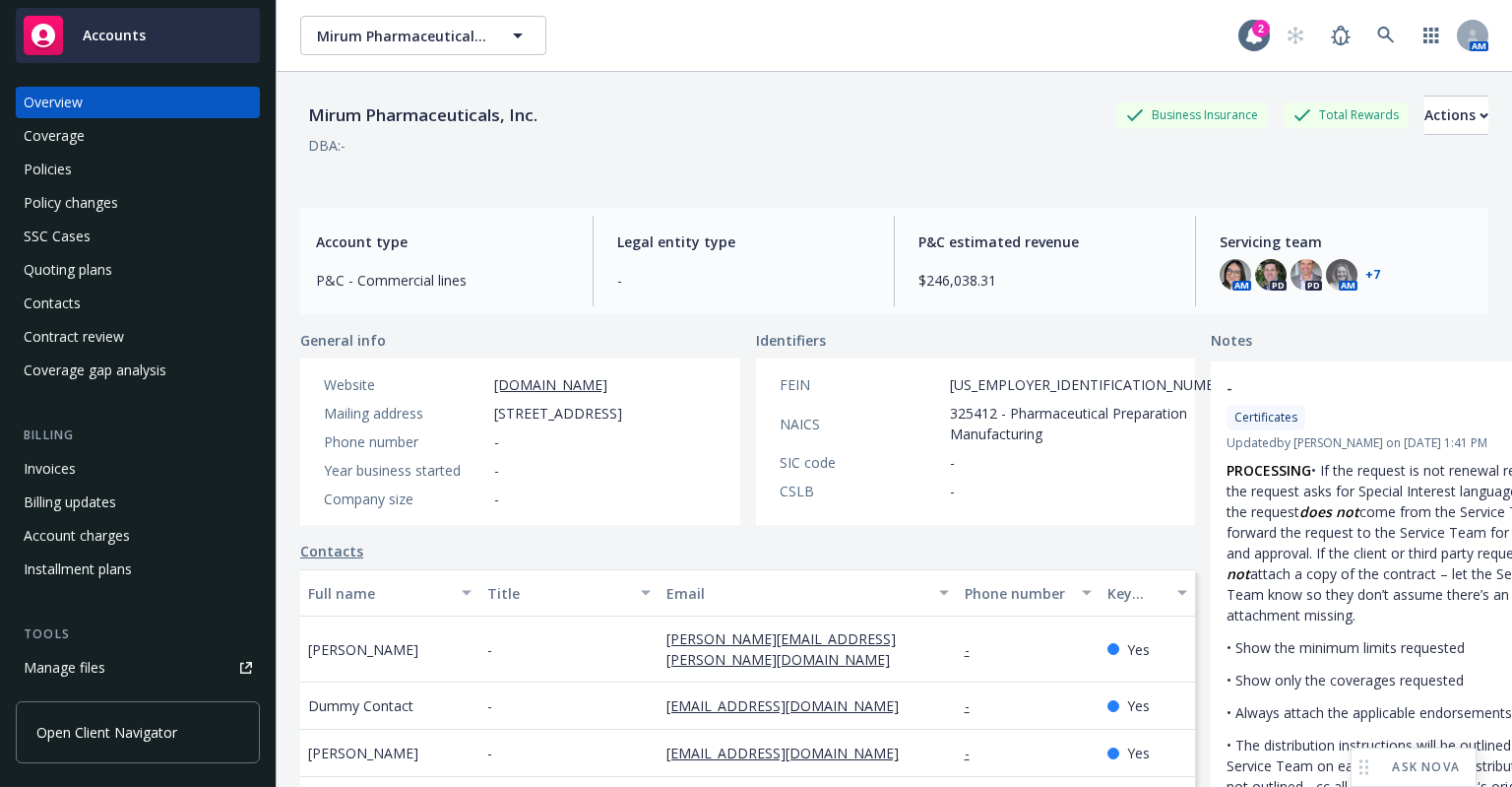 click 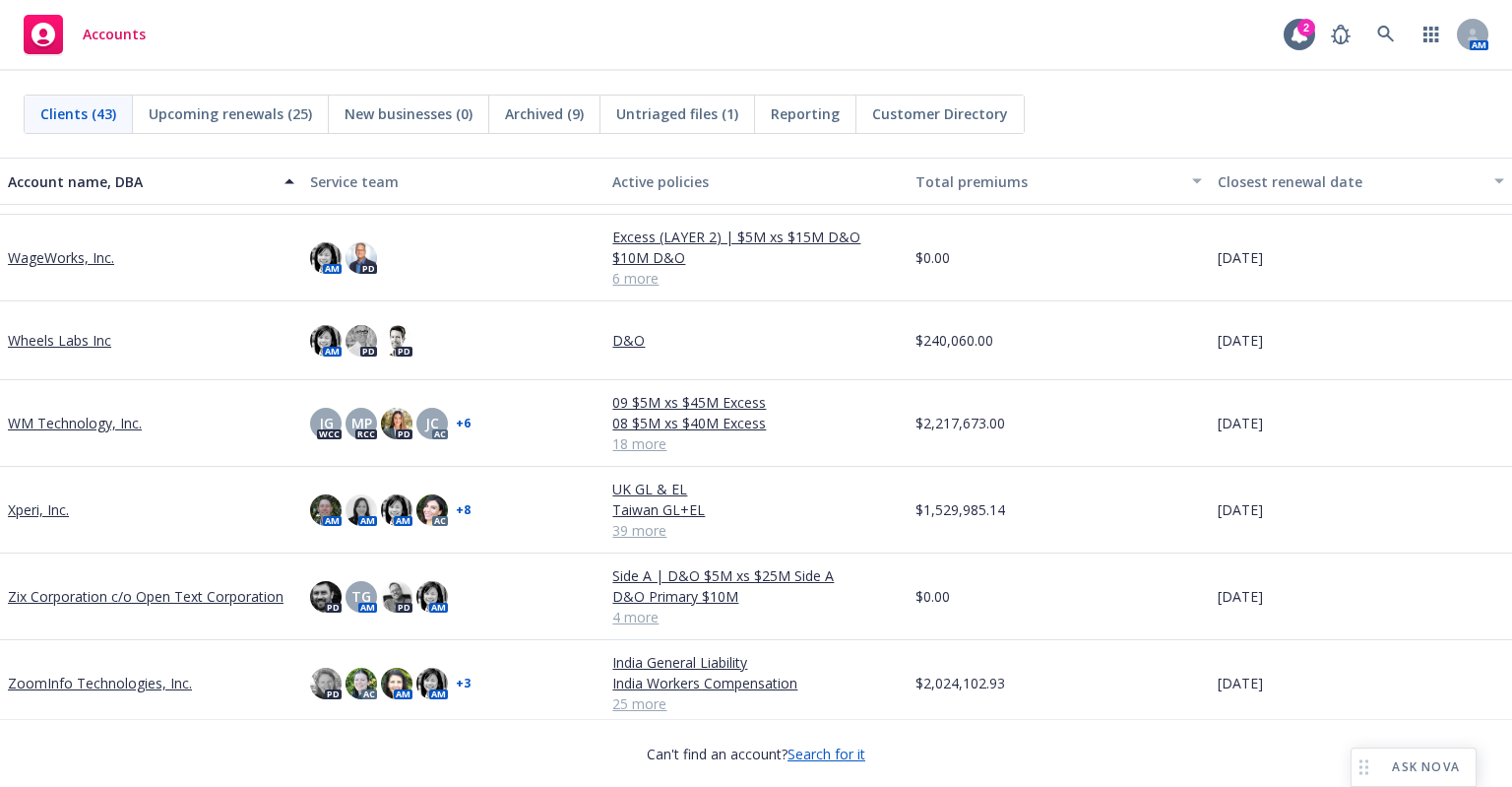scroll, scrollTop: 2919, scrollLeft: 0, axis: vertical 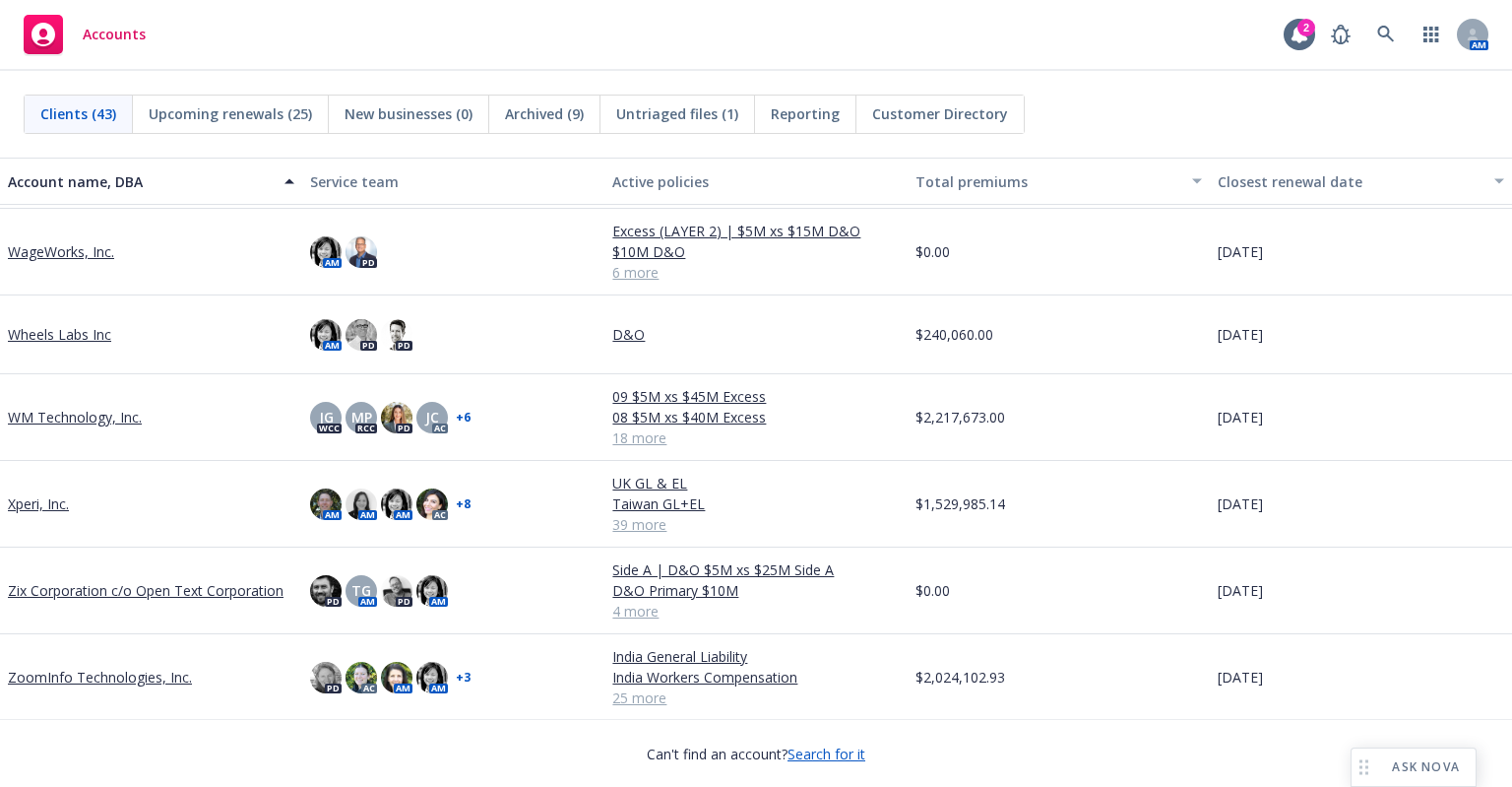 click on "ZoomInfo Technologies, Inc." at bounding box center (99, 677) 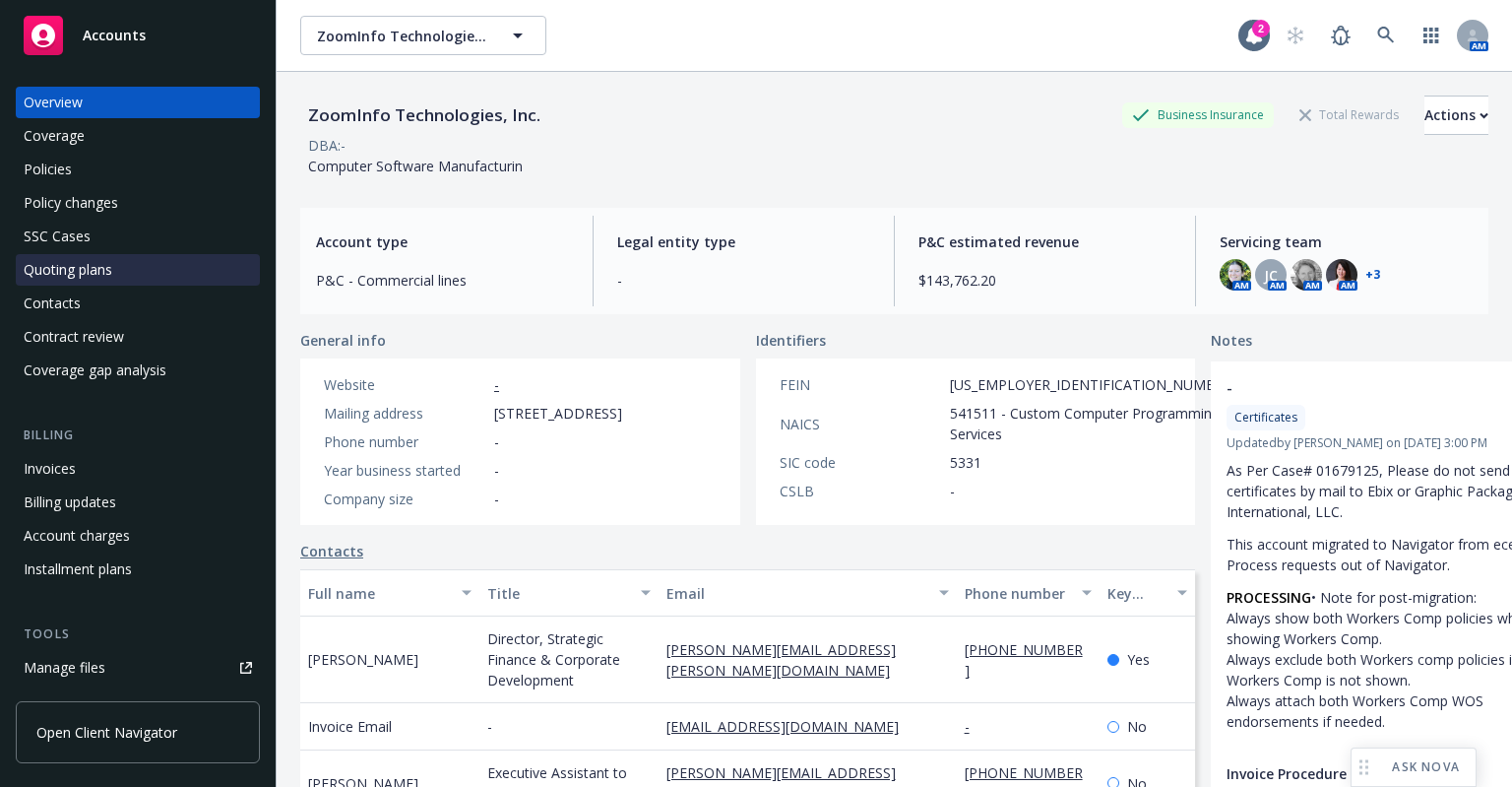 click on "Quoting plans" at bounding box center [68, 270] 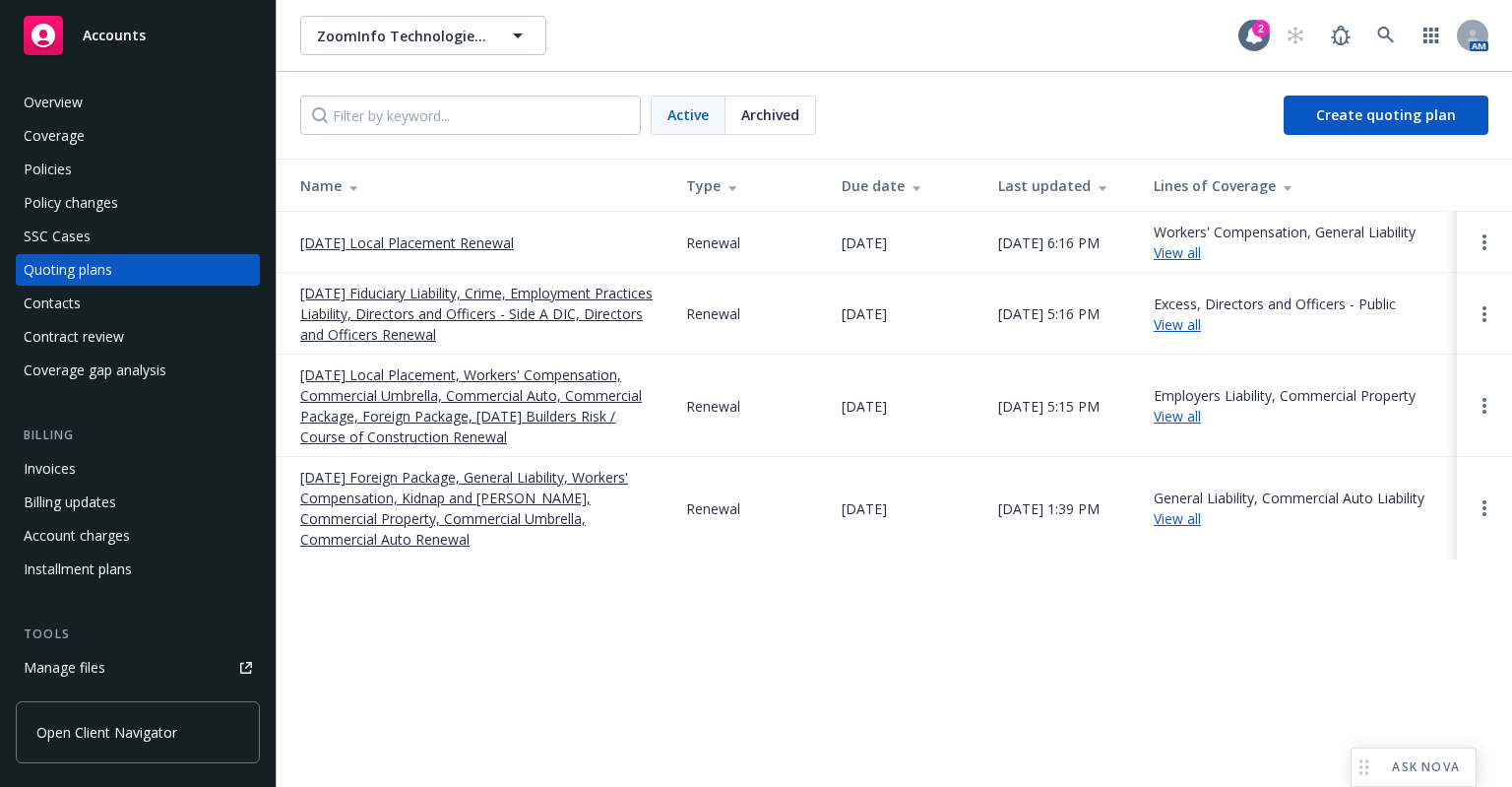 click on "Active" at bounding box center (688, 114) 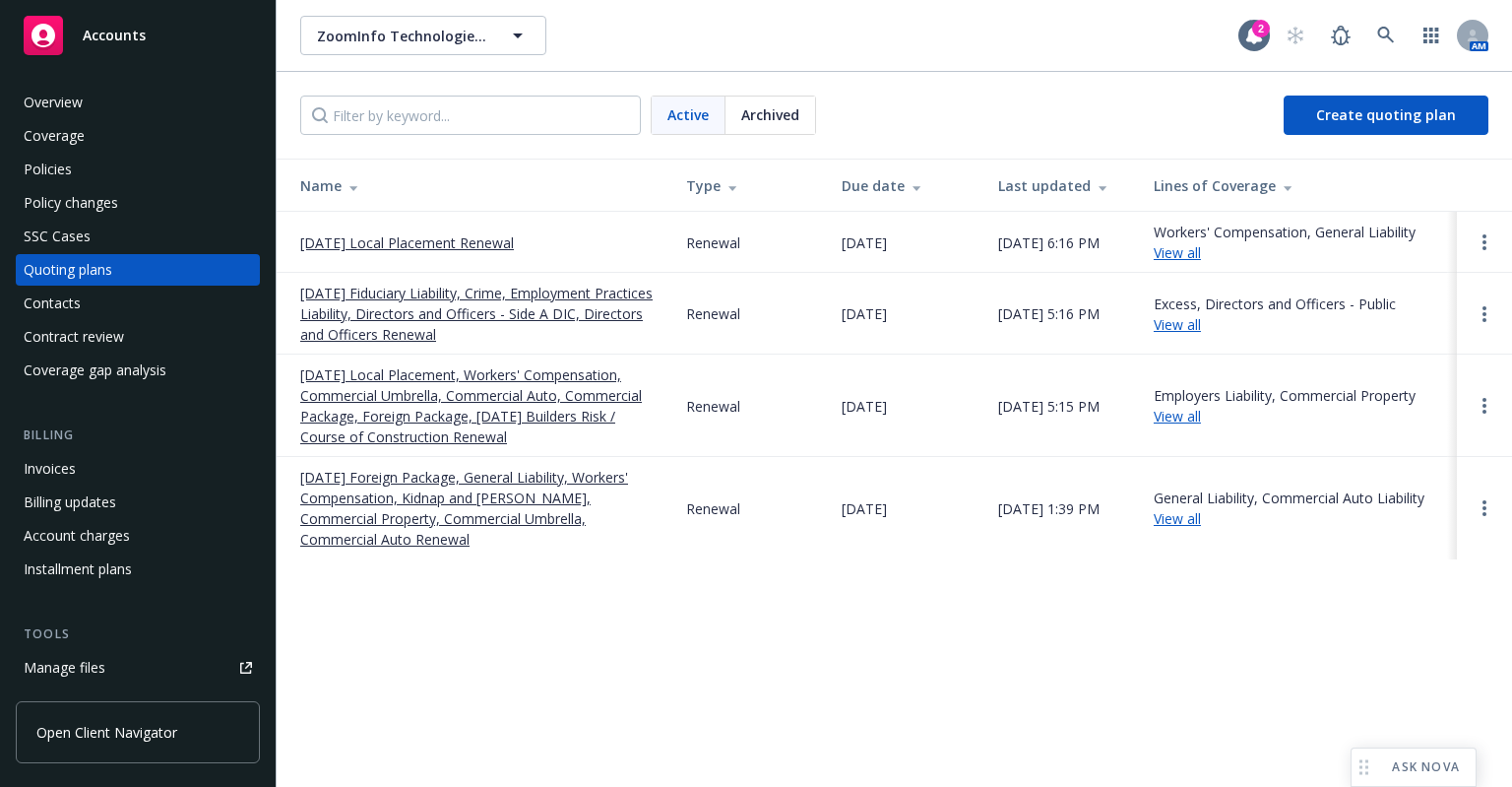 click on "08/31/25 Fiduciary Liability, Crime, Employment Practices Liability, Directors and Officers - Side A DIC, Directors and Officers Renewal" at bounding box center (477, 313) 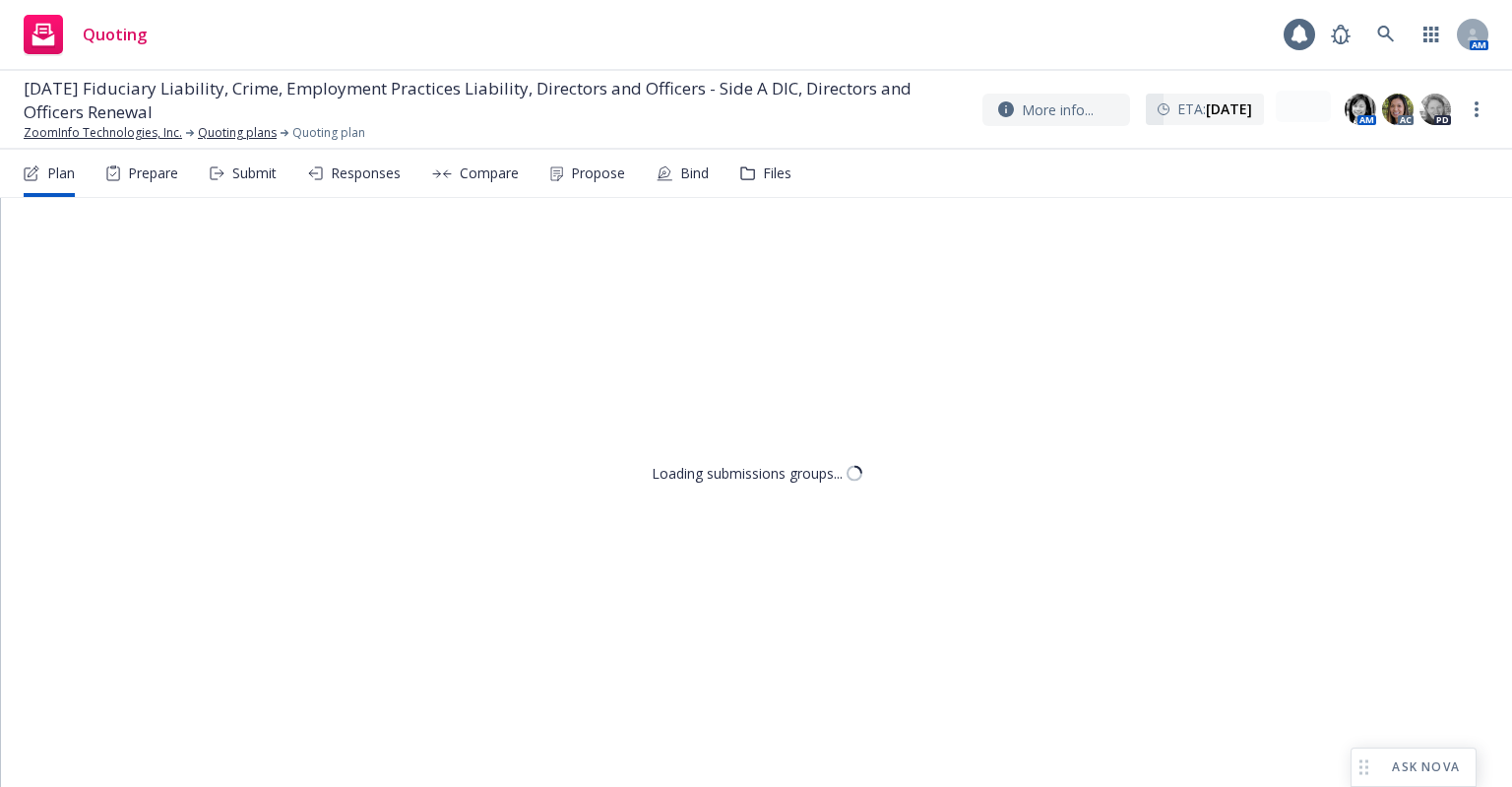 scroll, scrollTop: 0, scrollLeft: 0, axis: both 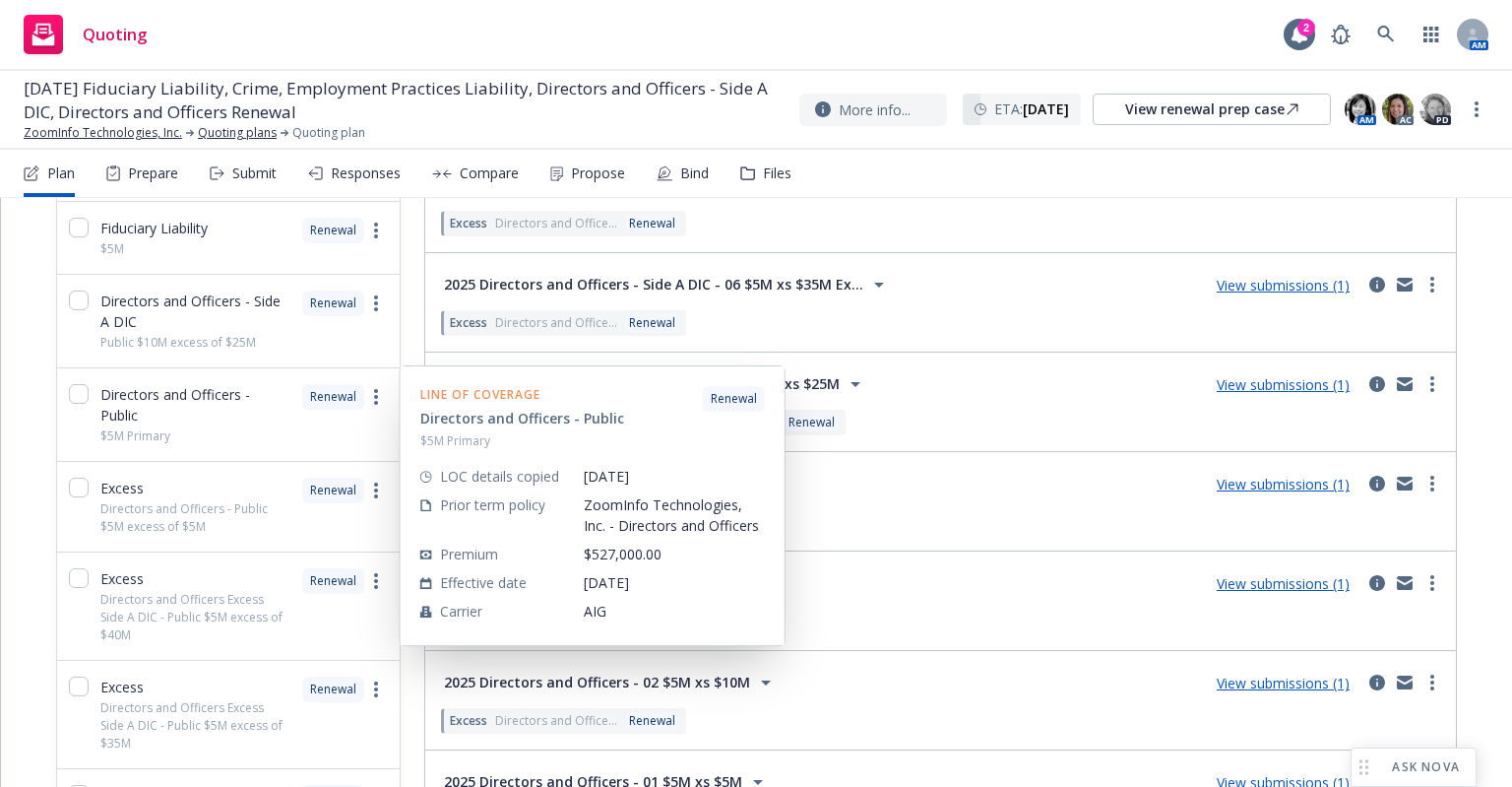 click on "Directors and Officers - Public" at bounding box center [195, 405] 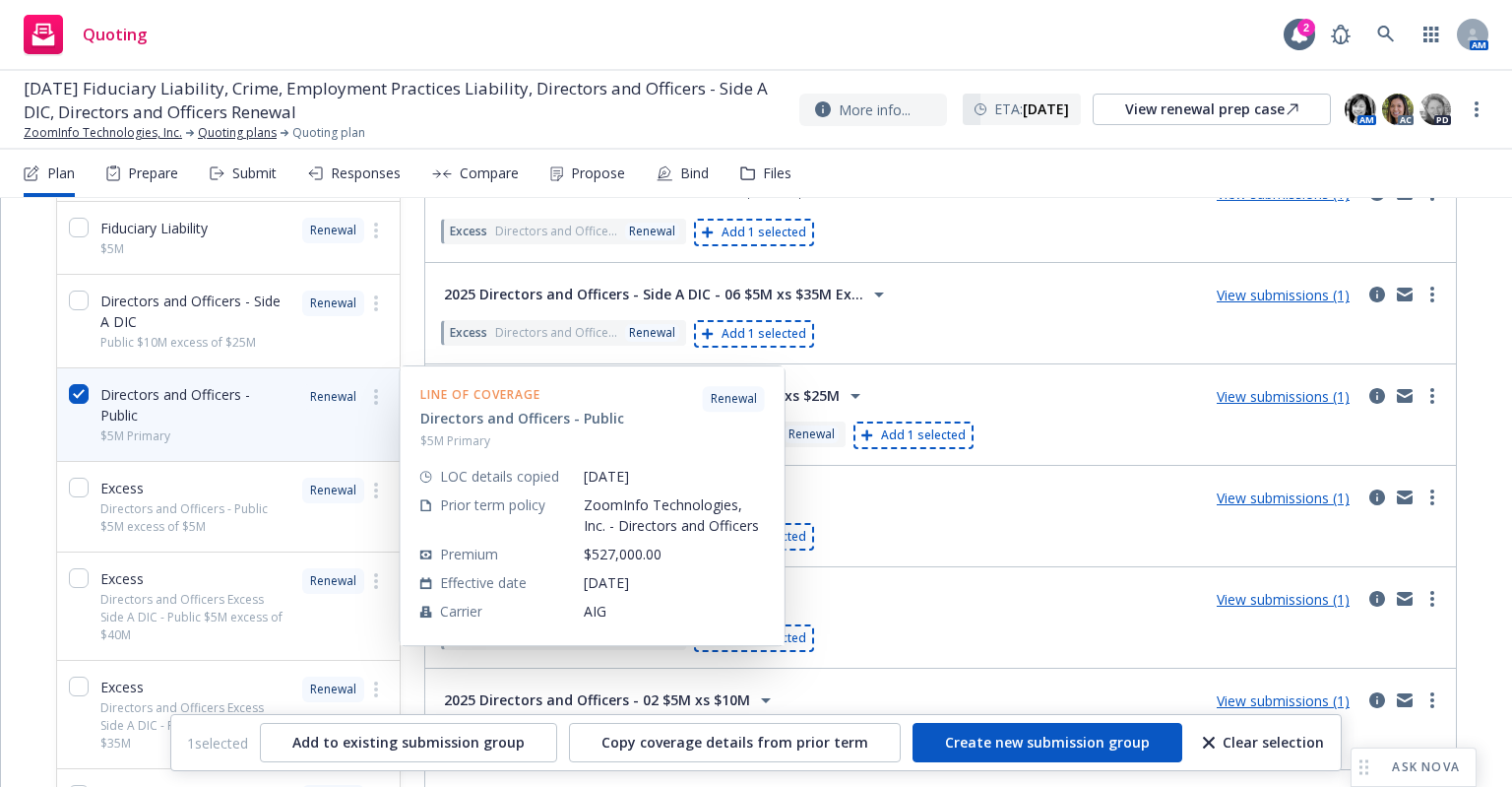 click on "Directors and Officers - Public" at bounding box center [195, 405] 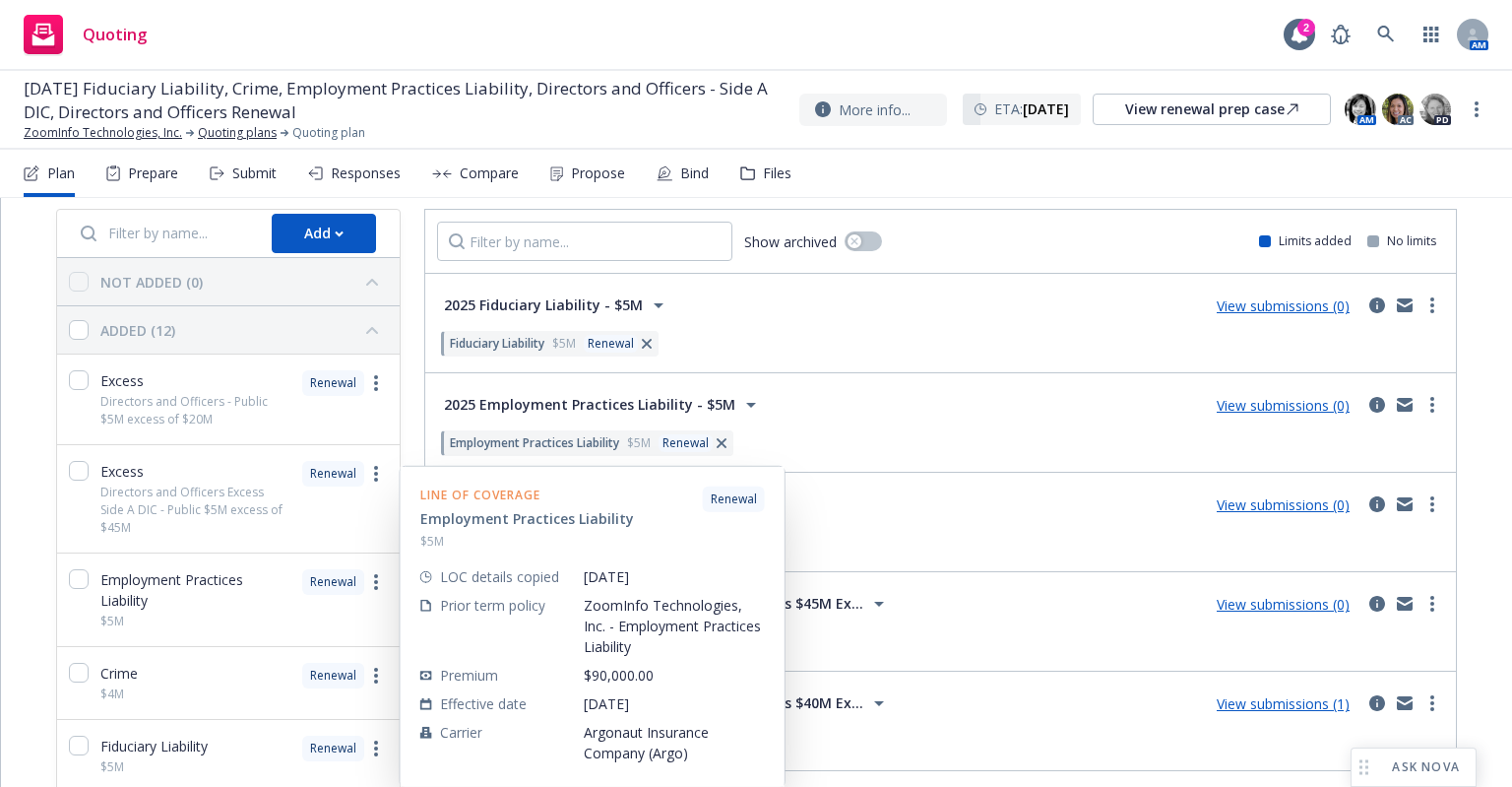 scroll, scrollTop: 0, scrollLeft: 0, axis: both 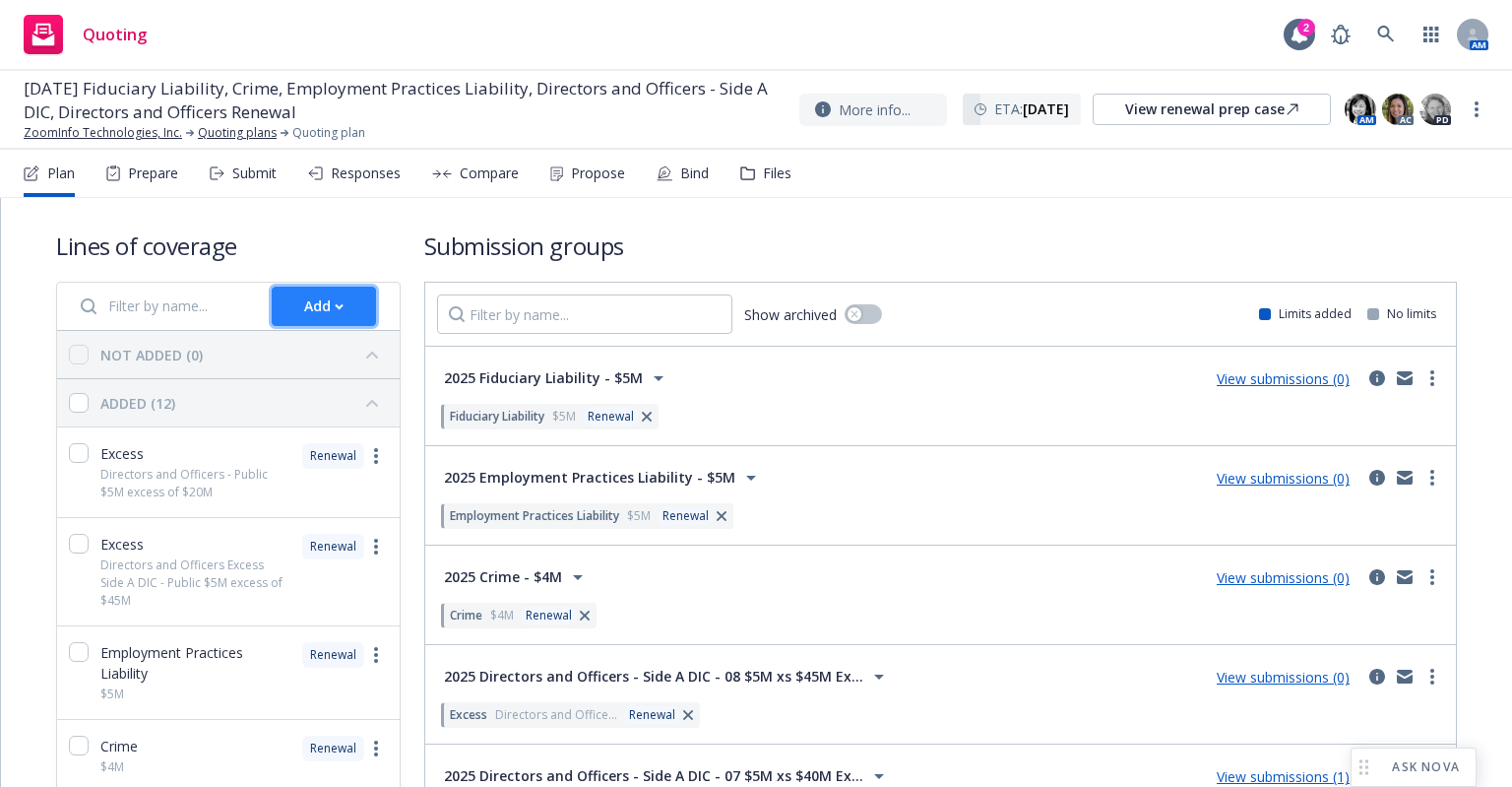 click 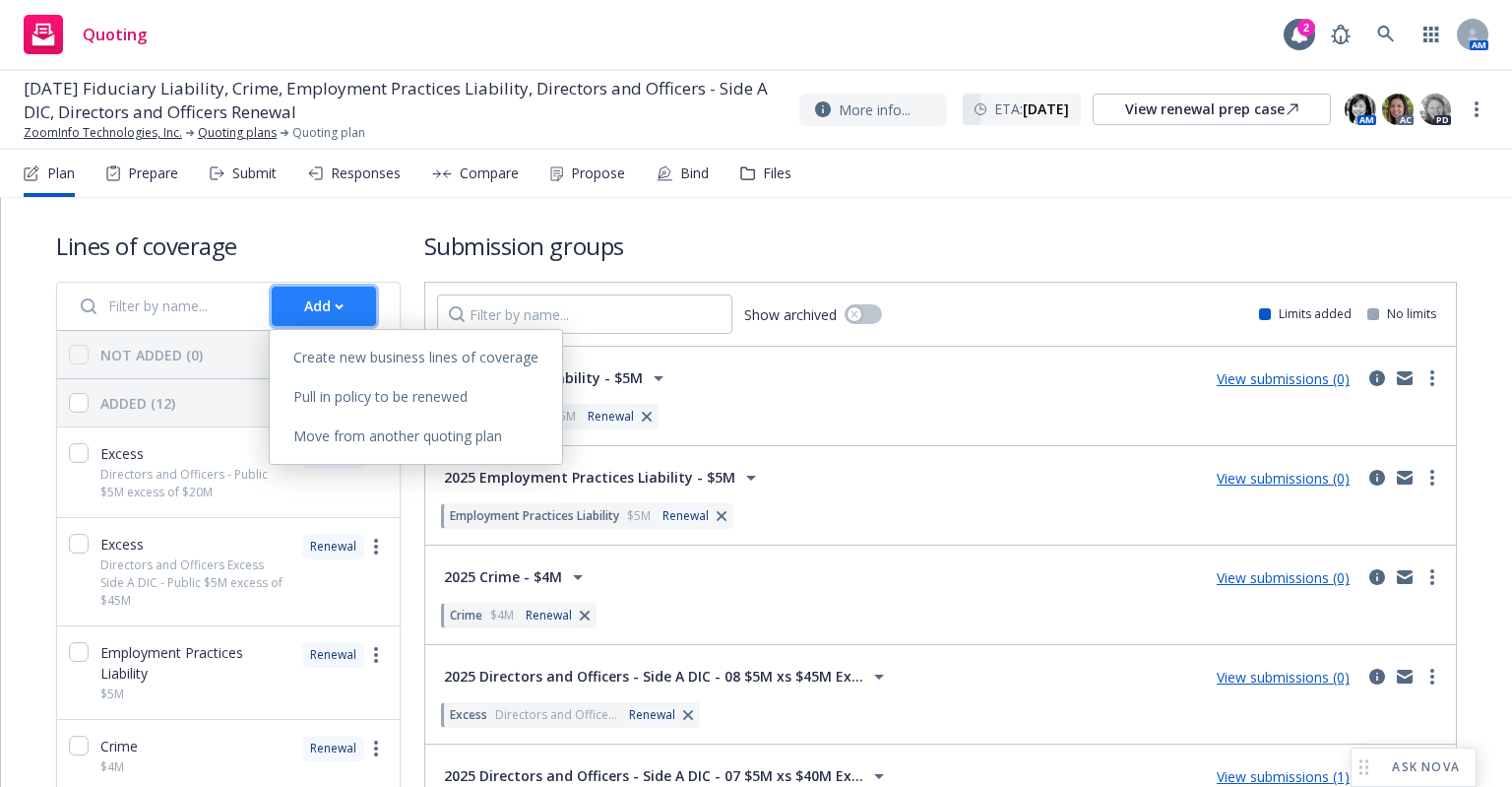 click 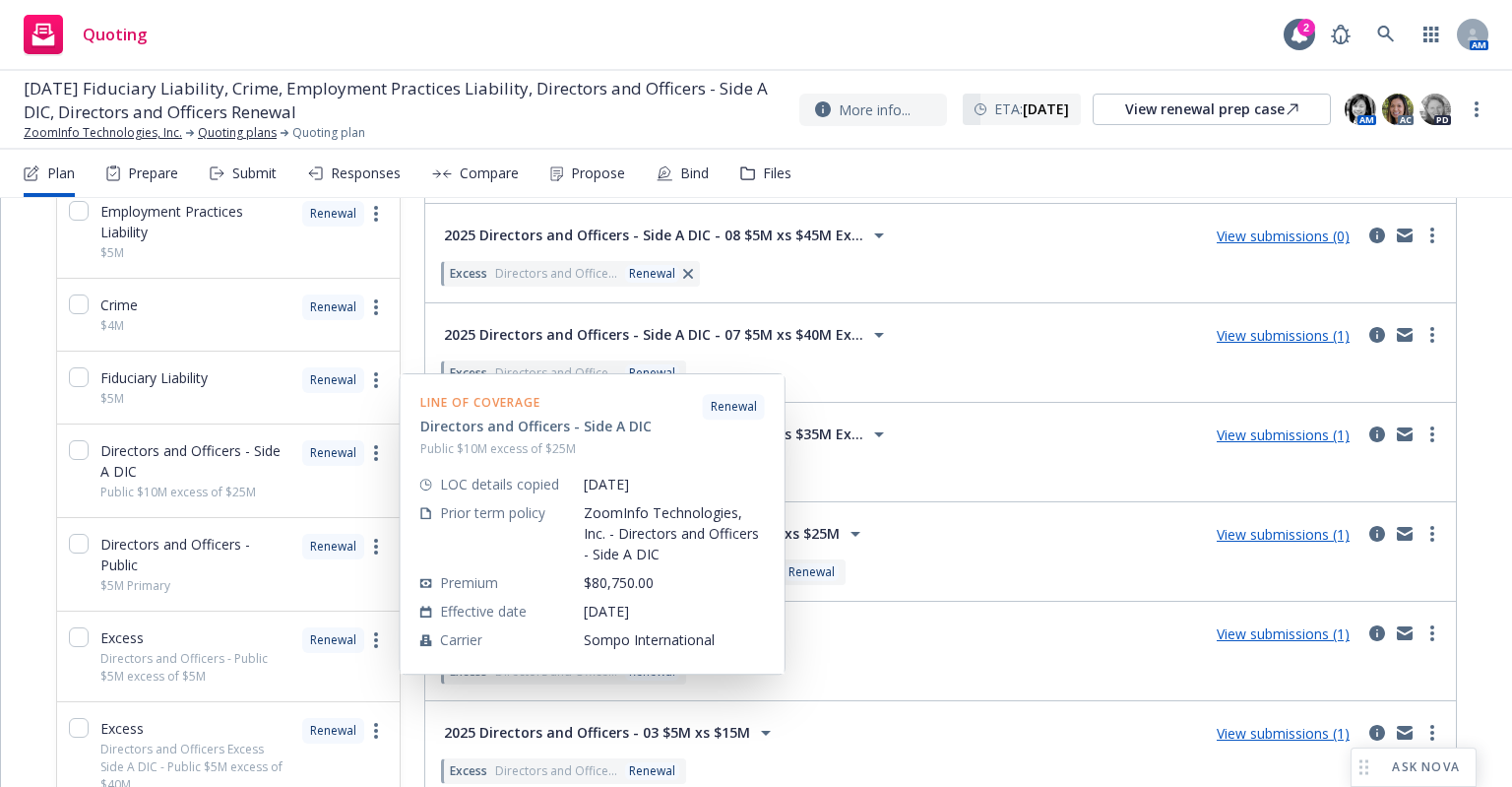 scroll, scrollTop: 492, scrollLeft: 0, axis: vertical 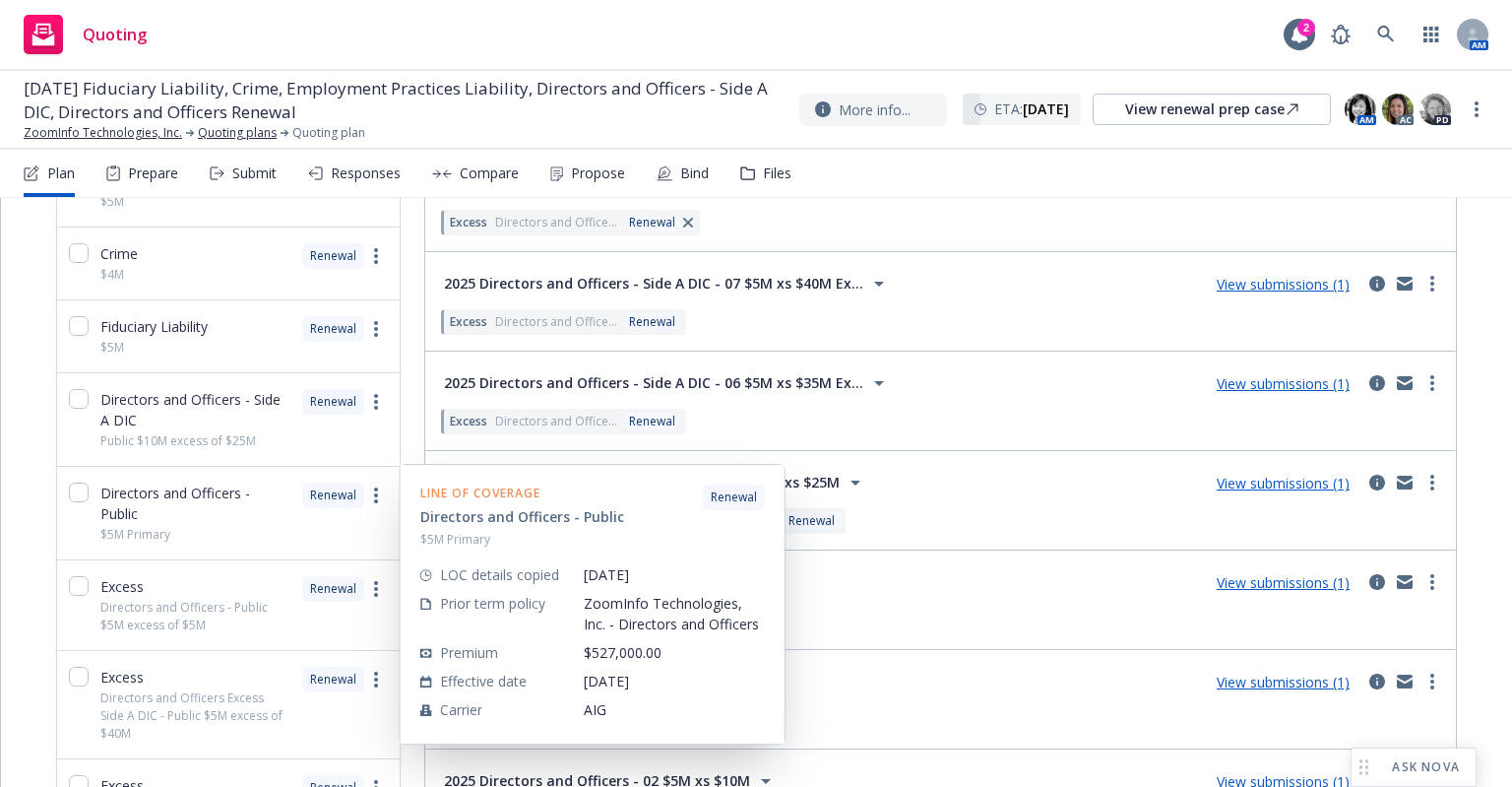 click on "Directors and Officers - Public" at bounding box center (195, 503) 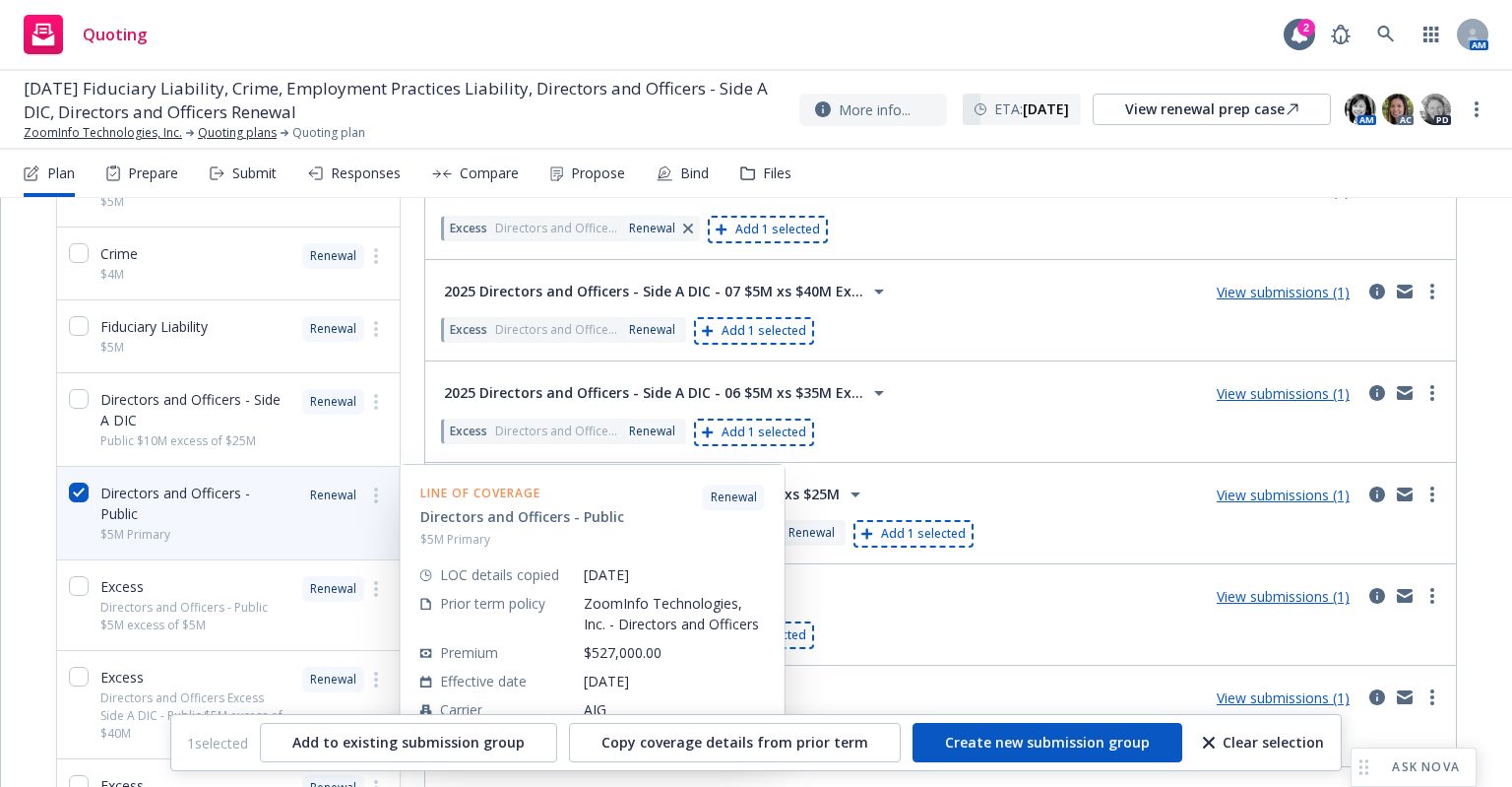 click on "Directors and Officers - Public" at bounding box center (195, 503) 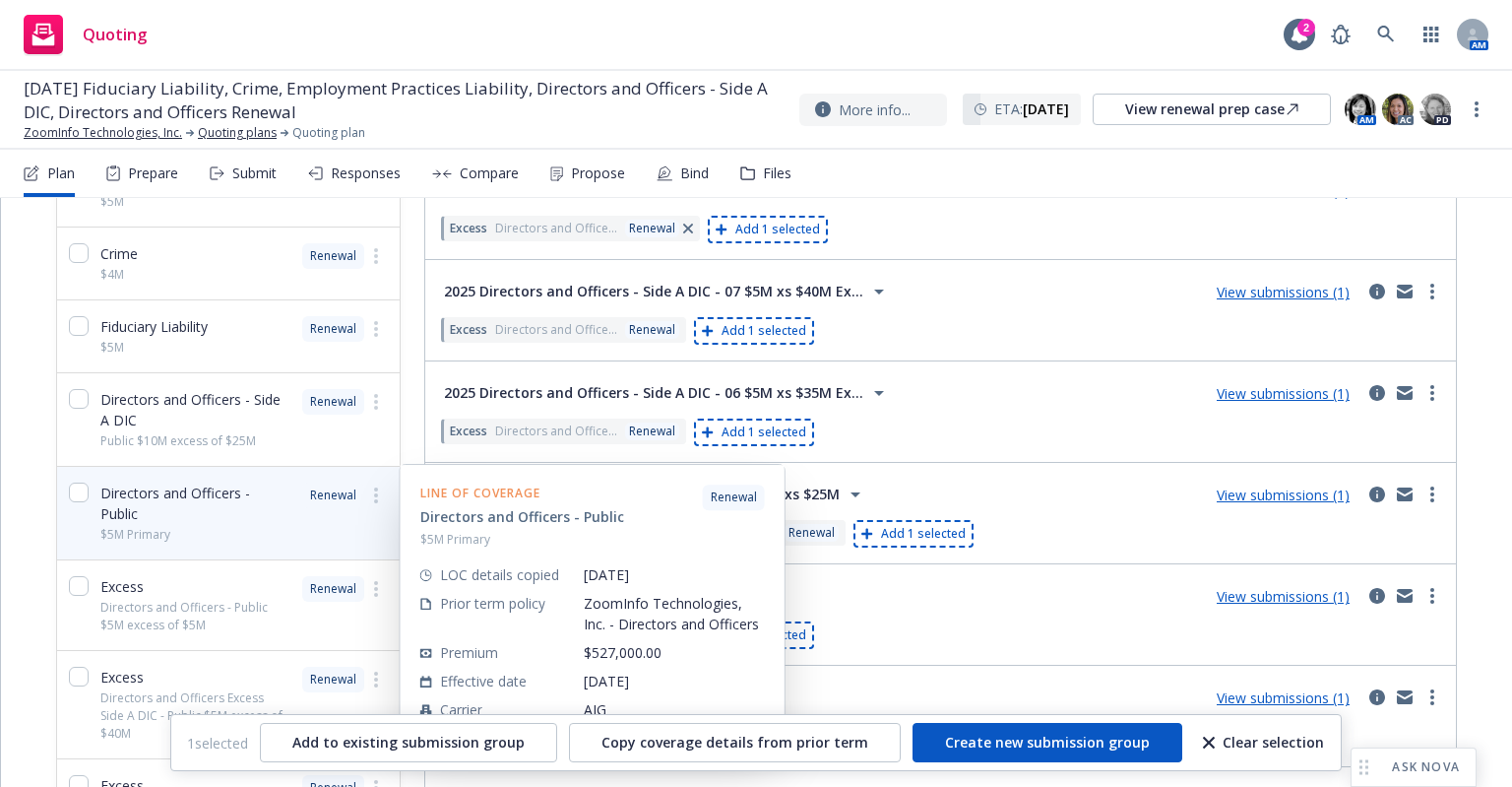checkbox on "false" 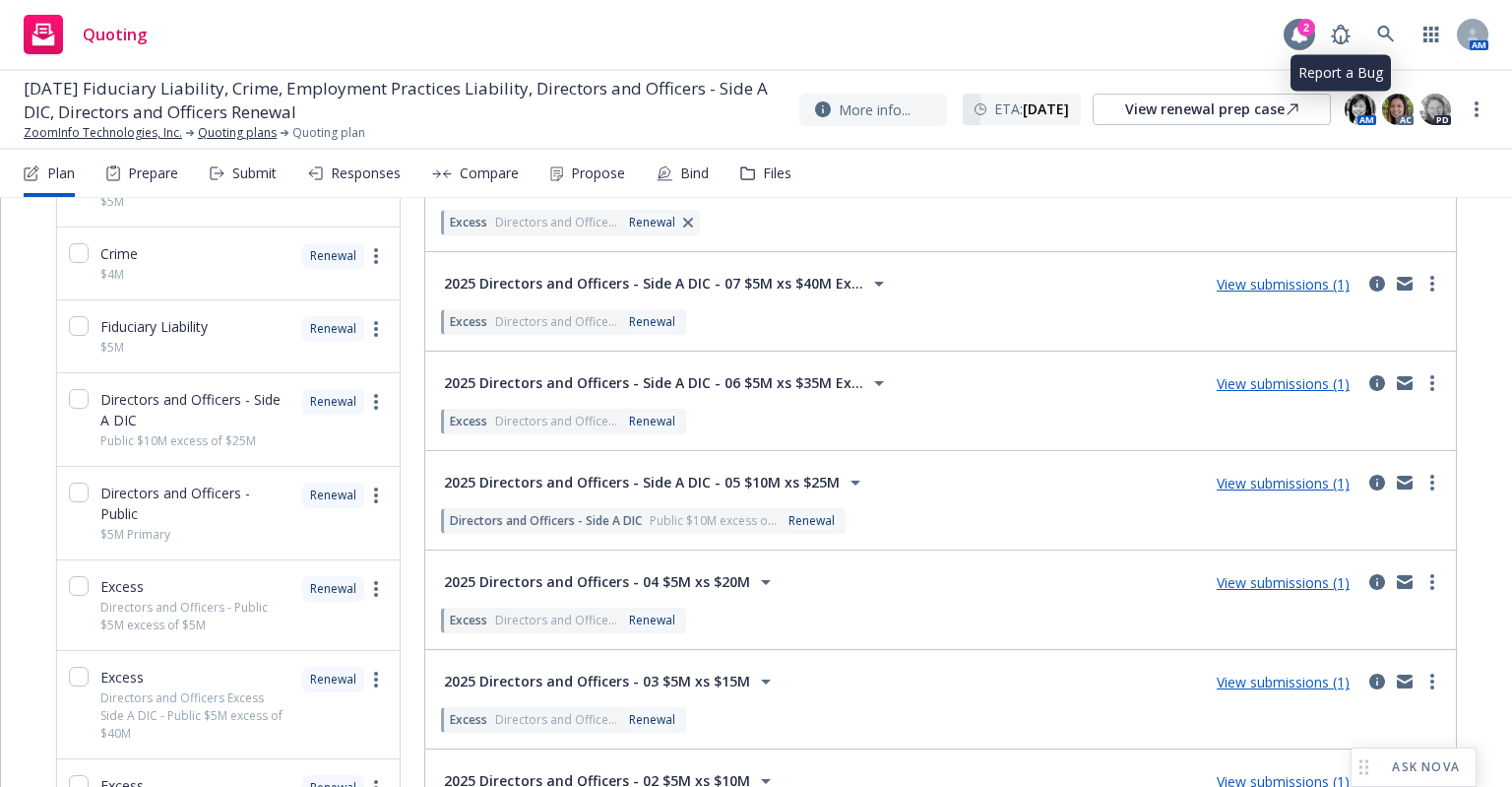 click on "2" at bounding box center [1306, 28] 